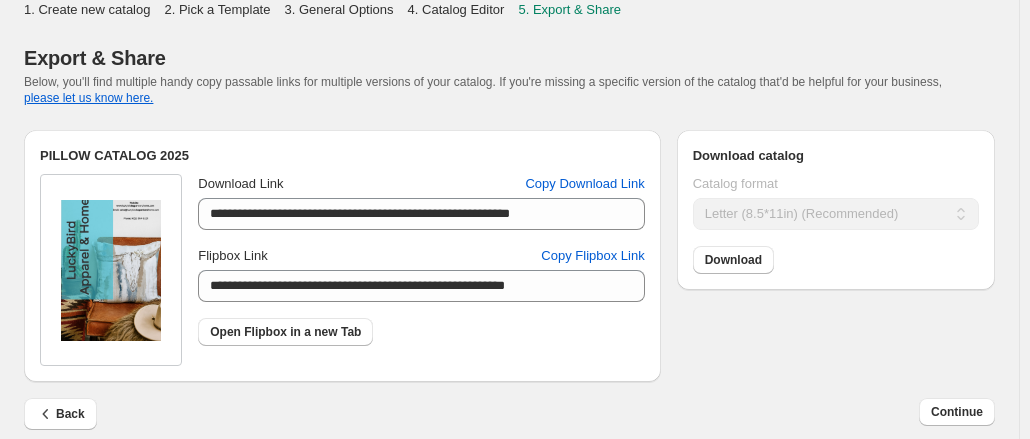 scroll, scrollTop: 0, scrollLeft: 0, axis: both 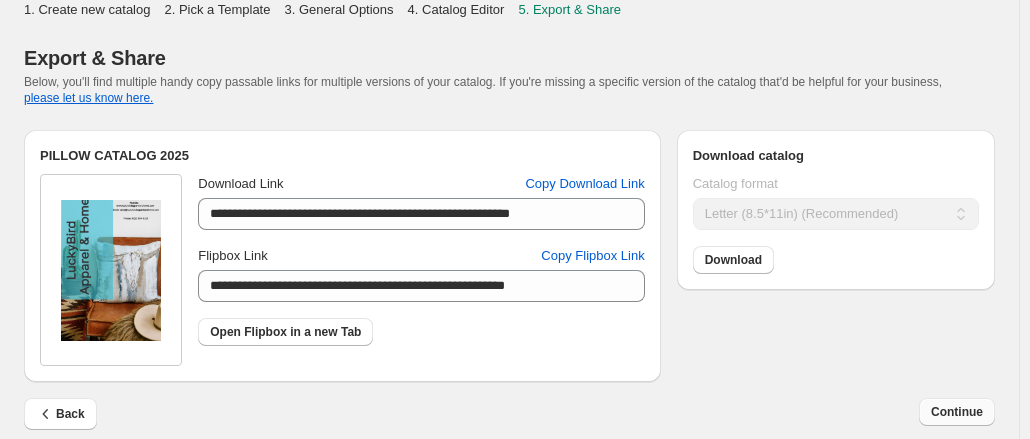 click on "Continue" at bounding box center [957, 412] 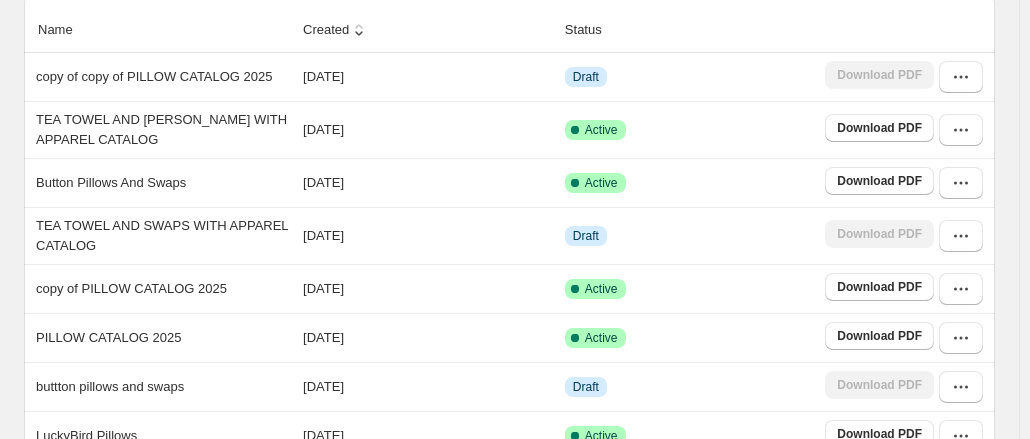 scroll, scrollTop: 241, scrollLeft: 0, axis: vertical 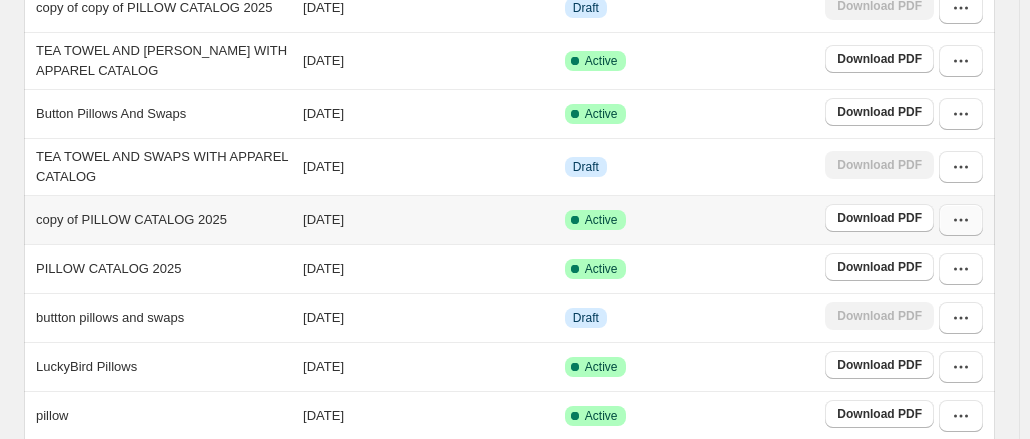 click 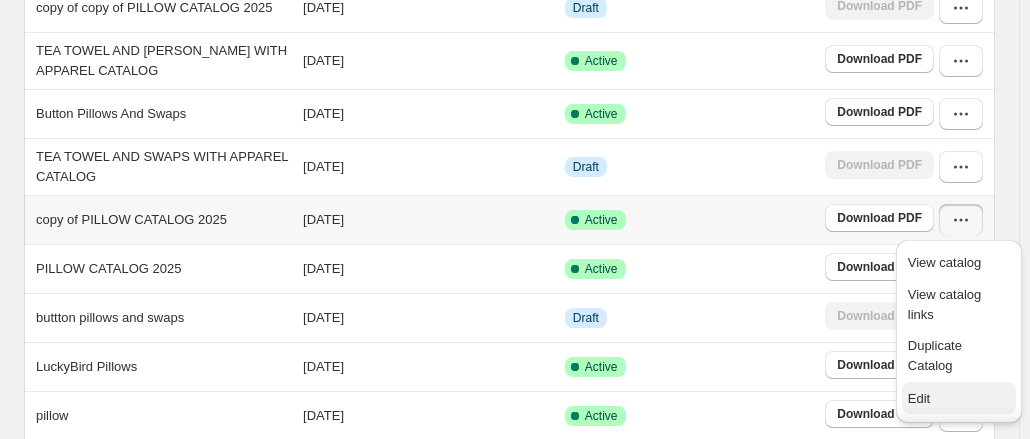 click on "Edit" at bounding box center (919, 398) 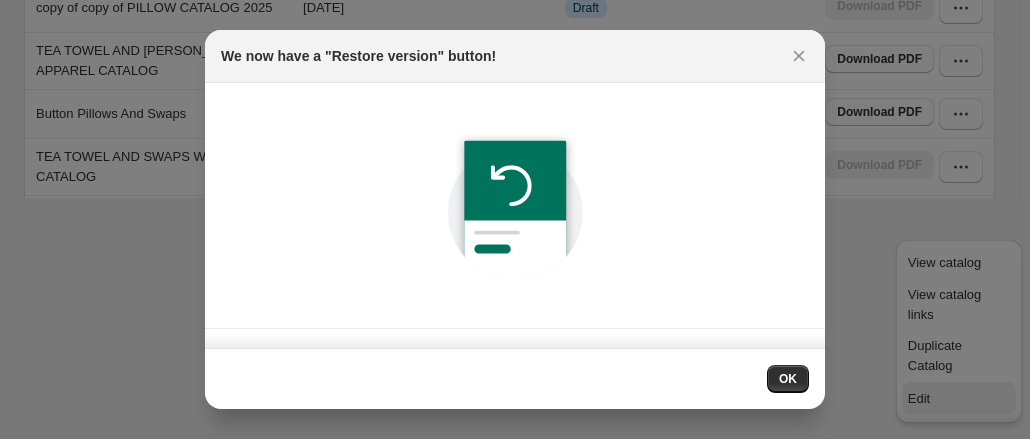 scroll, scrollTop: 241, scrollLeft: 0, axis: vertical 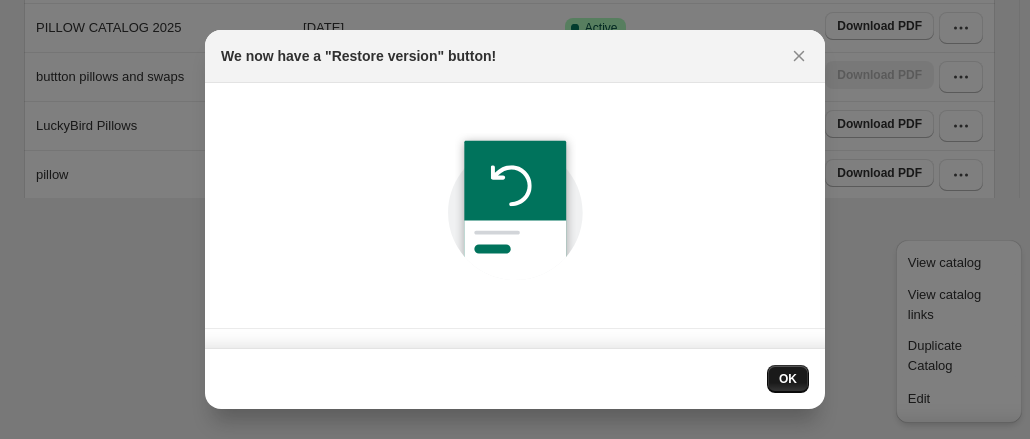 click on "OK" at bounding box center (788, 379) 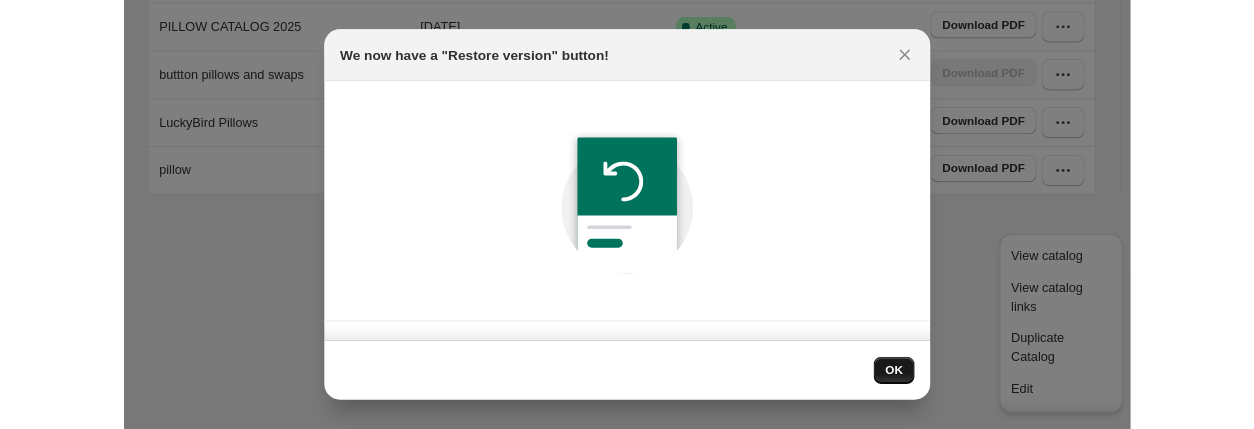 scroll, scrollTop: 0, scrollLeft: 0, axis: both 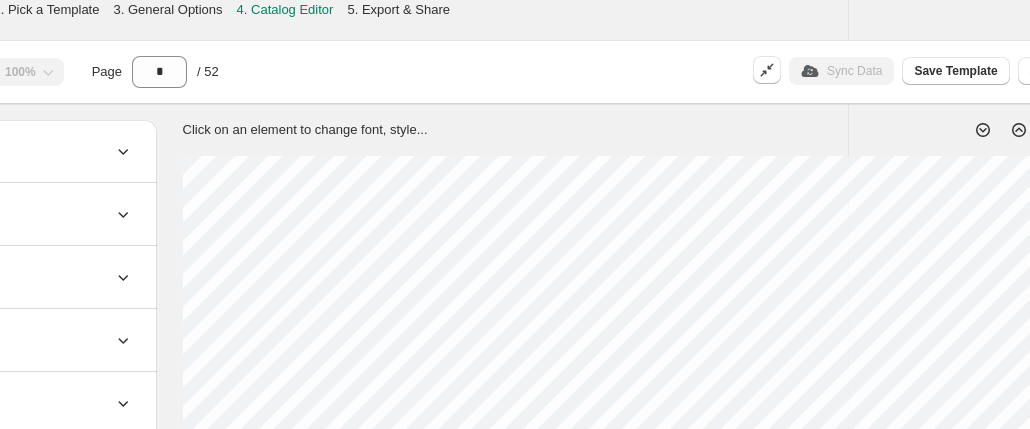 click on "**********" at bounding box center [330, 721] 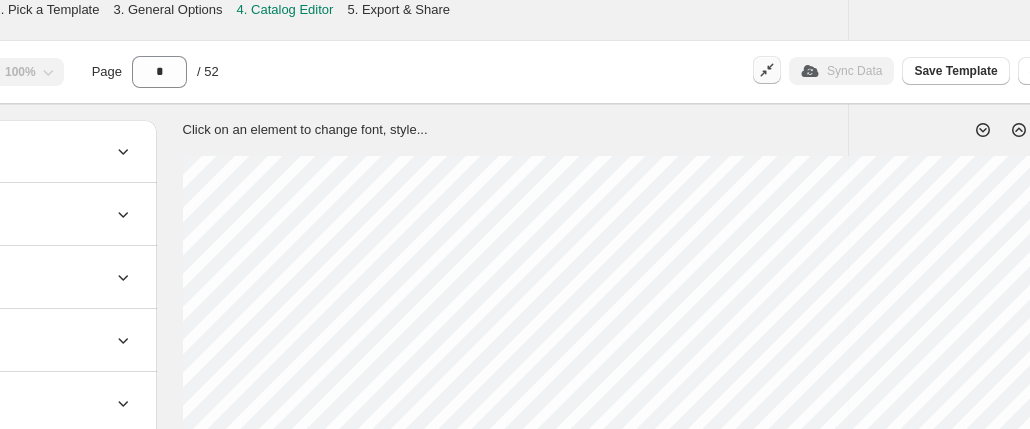 click 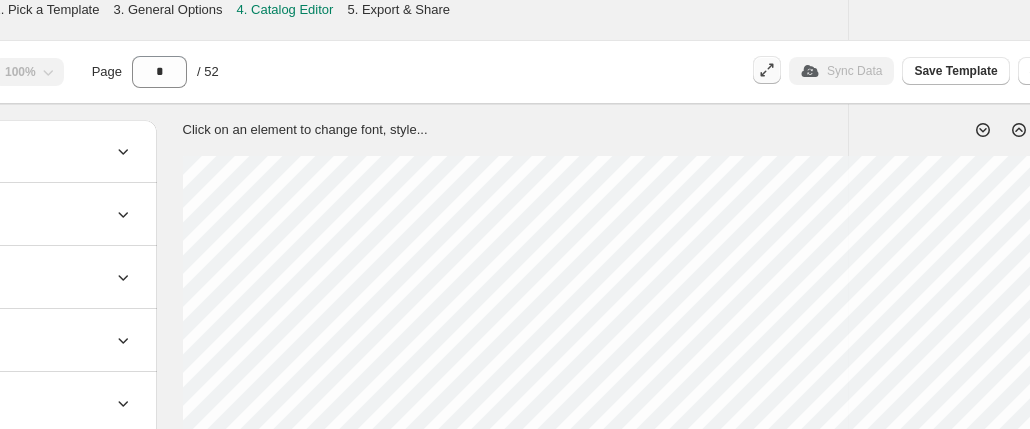 click 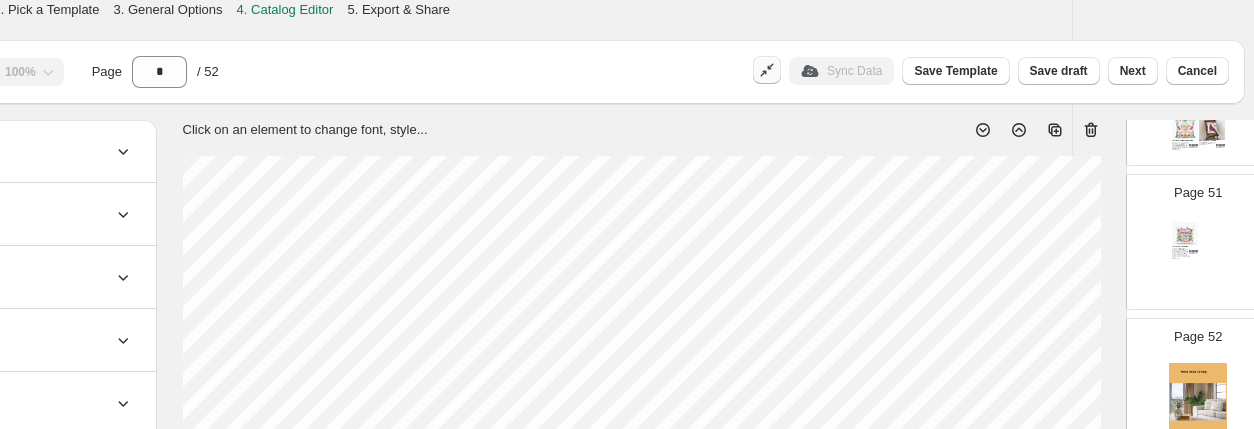 click 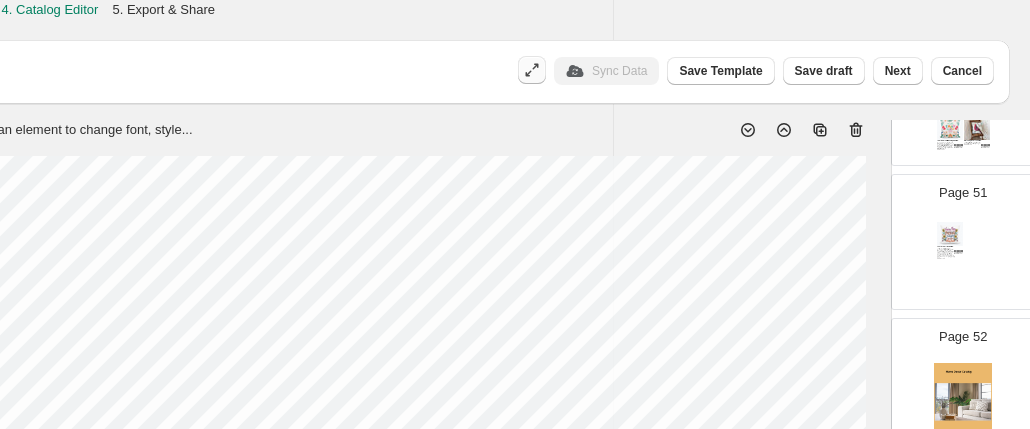 scroll, scrollTop: 0, scrollLeft: 411, axis: horizontal 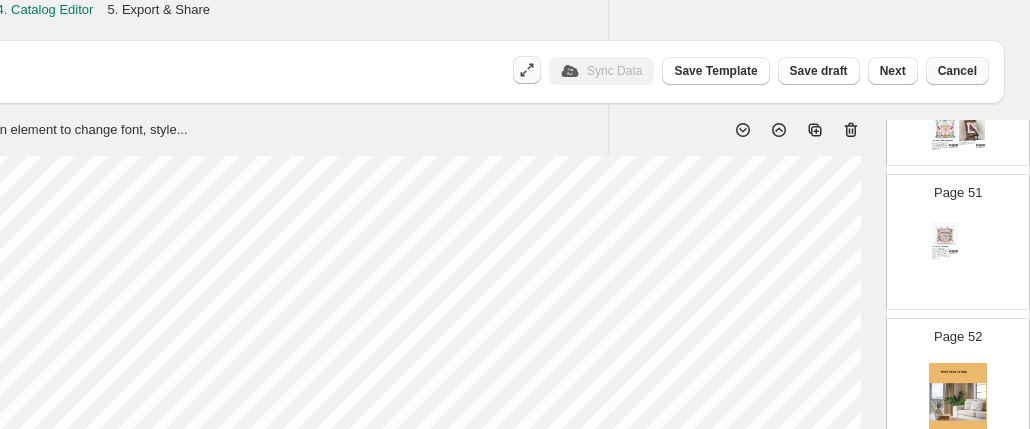click on "Cancel" at bounding box center [957, 71] 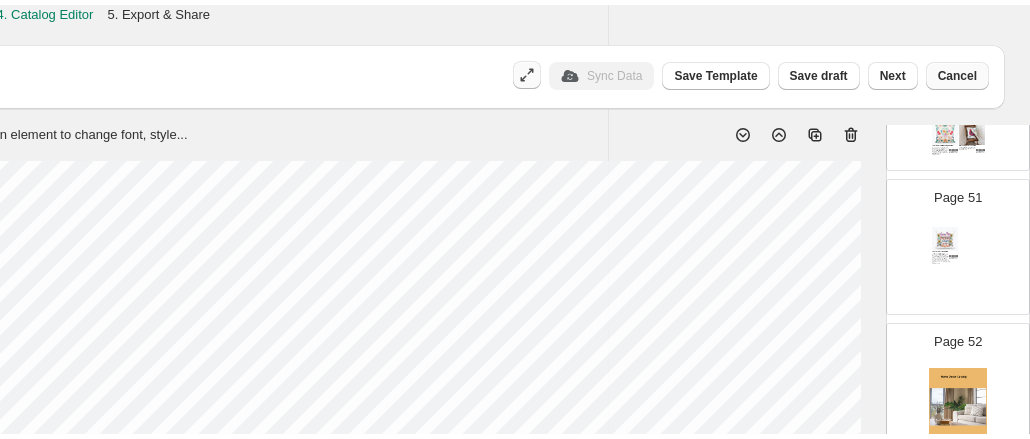 scroll, scrollTop: 0, scrollLeft: 0, axis: both 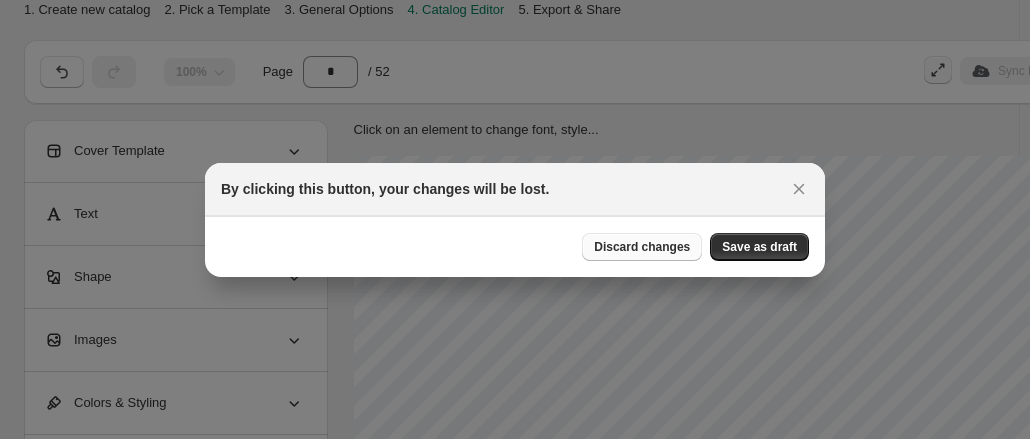 click on "Discard changes" at bounding box center (642, 247) 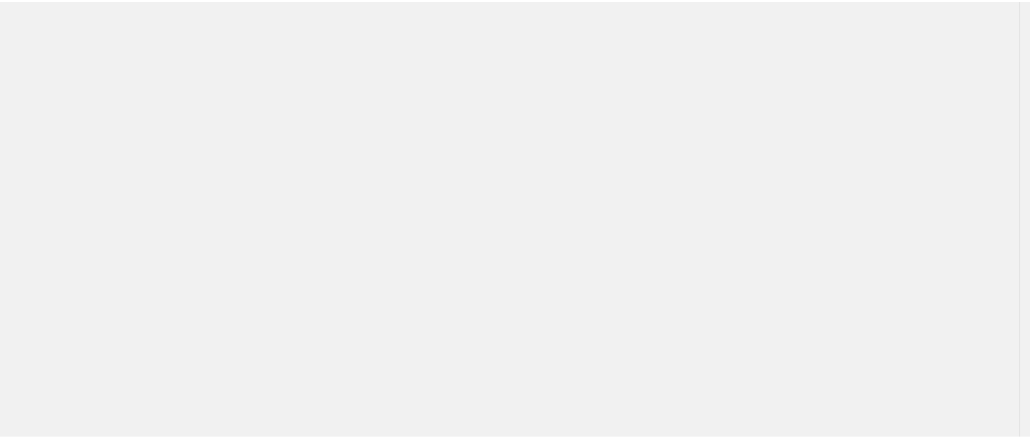 scroll, scrollTop: 0, scrollLeft: 0, axis: both 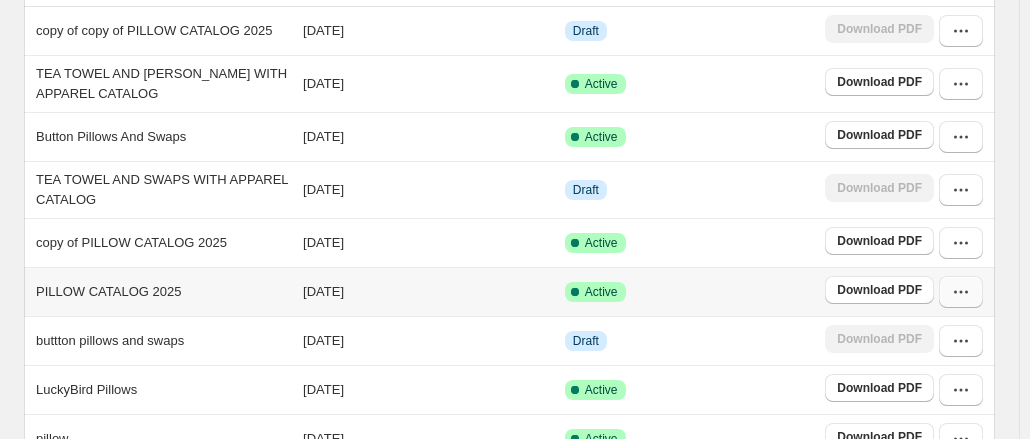 click 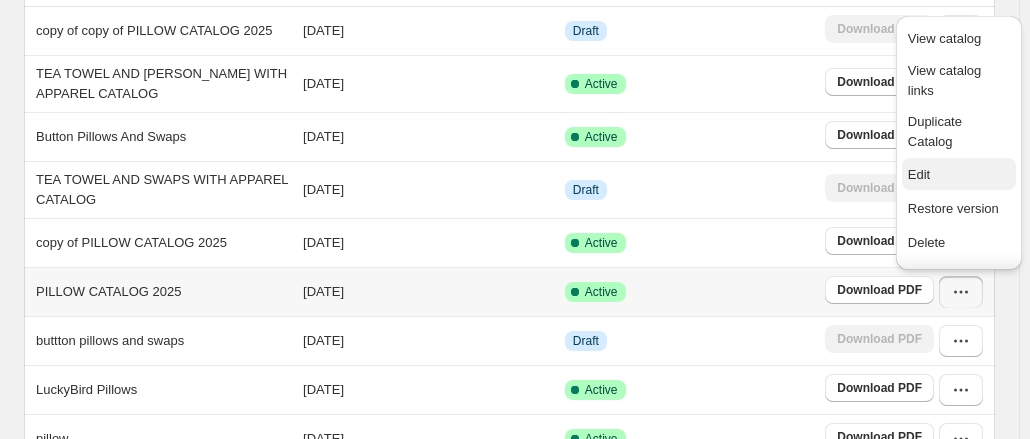 click on "Edit" at bounding box center [919, 174] 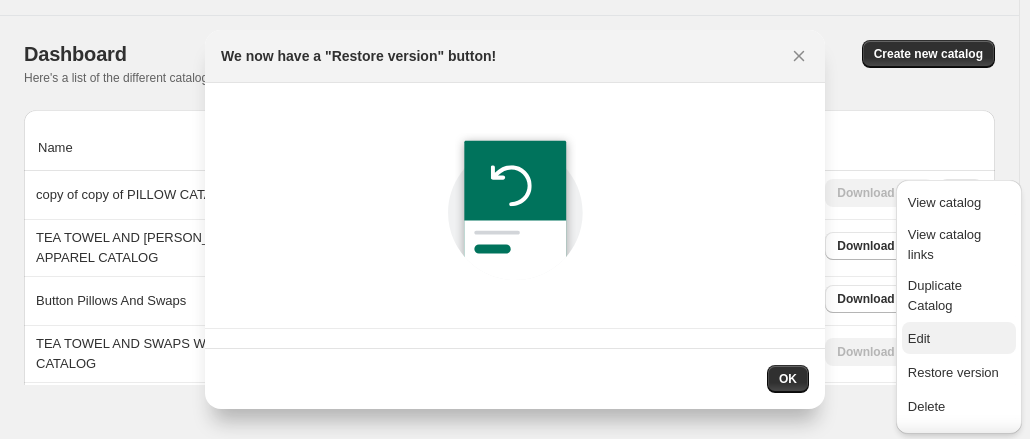 scroll, scrollTop: 0, scrollLeft: 0, axis: both 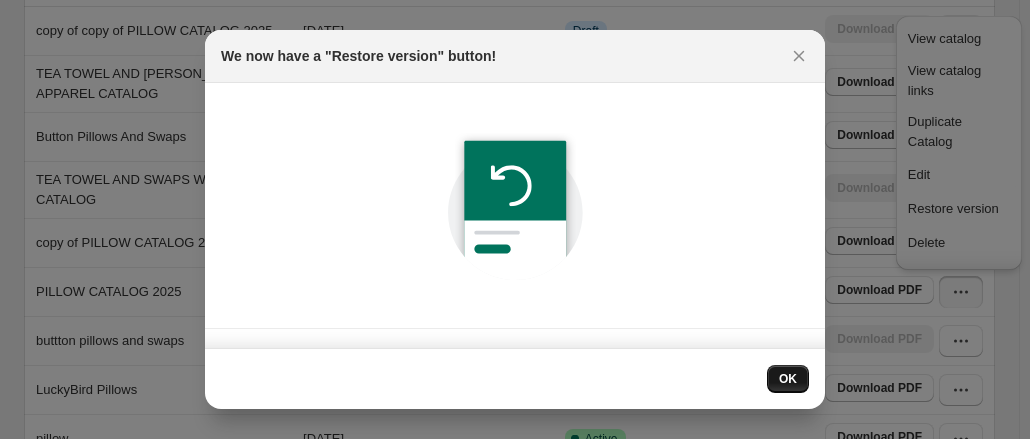 click on "OK" at bounding box center (788, 379) 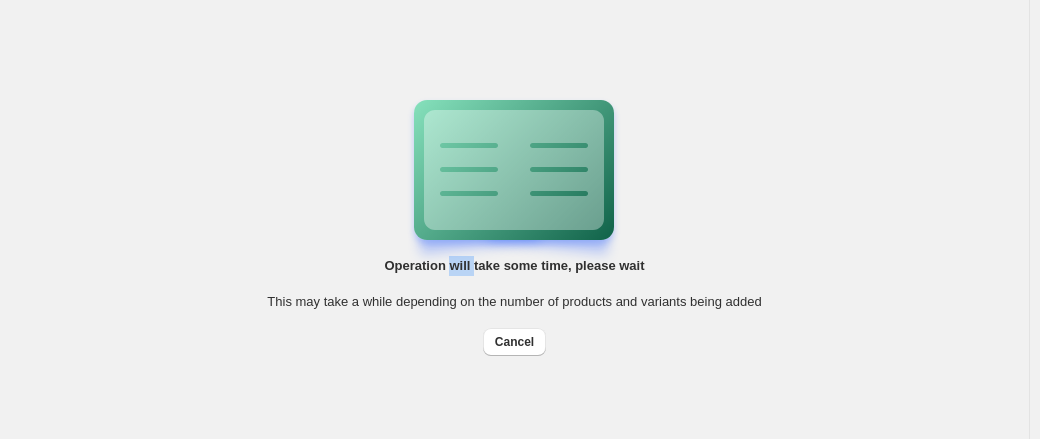 click on "Operation will take some time, please wait This may take a while depending on the number of products and variants being added Cancel Billing Help Center Get Support Suggestion box" at bounding box center [514, 219] 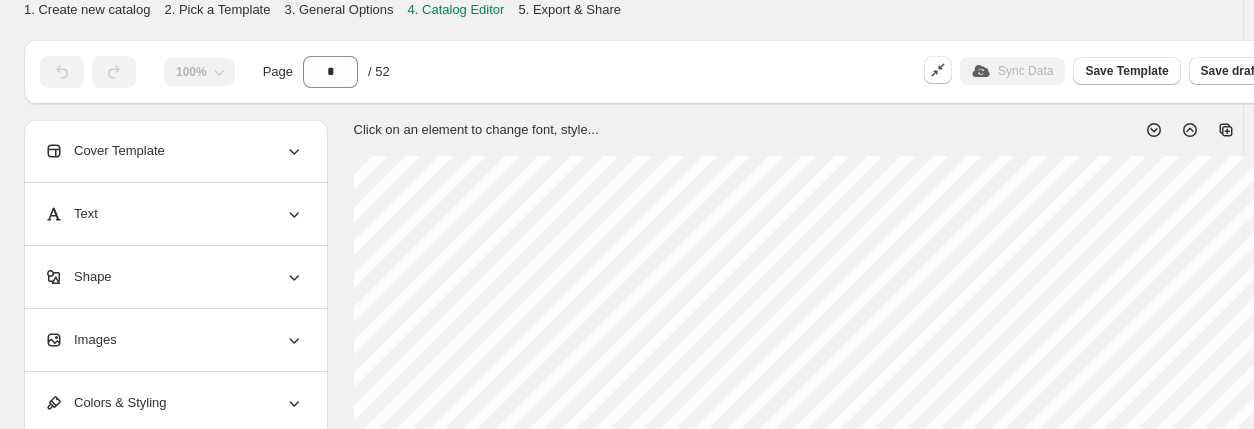 scroll, scrollTop: 116, scrollLeft: 0, axis: vertical 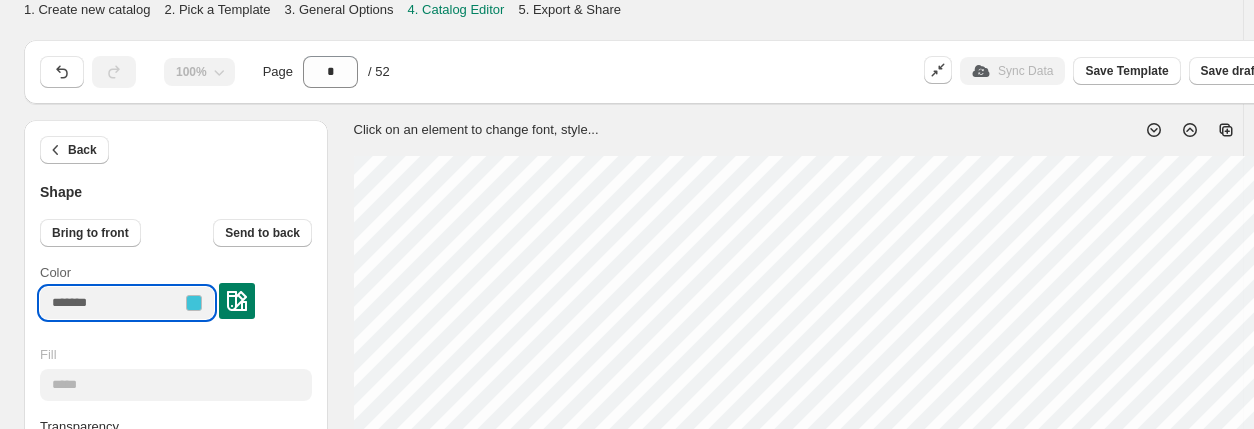 drag, startPoint x: 100, startPoint y: 300, endPoint x: 55, endPoint y: 304, distance: 45.17743 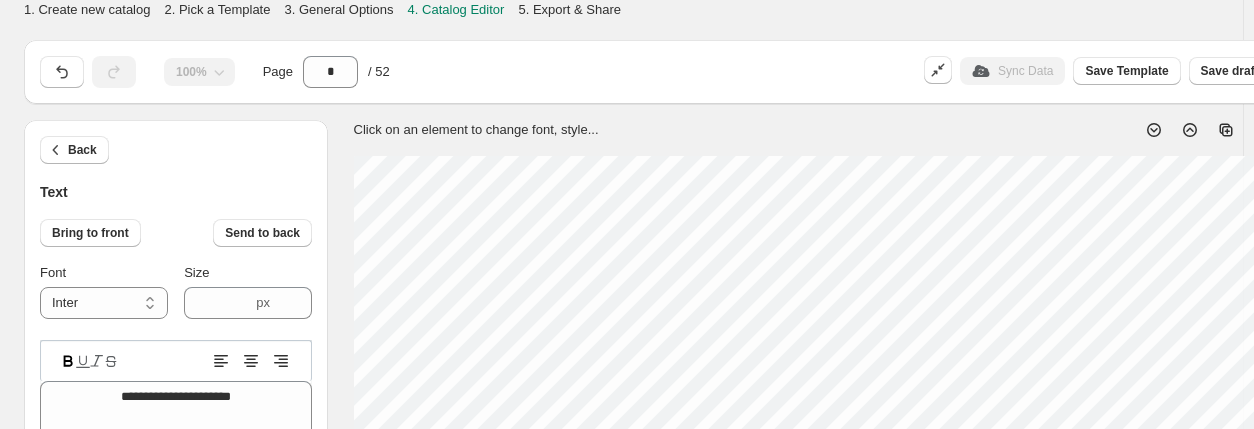 scroll, scrollTop: 0, scrollLeft: 5, axis: horizontal 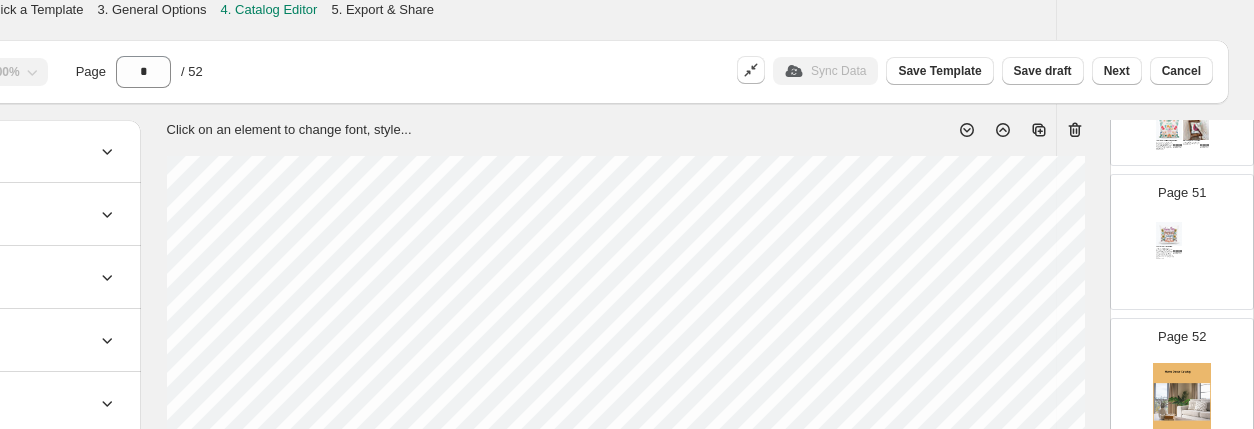 click at bounding box center (1182, 404) 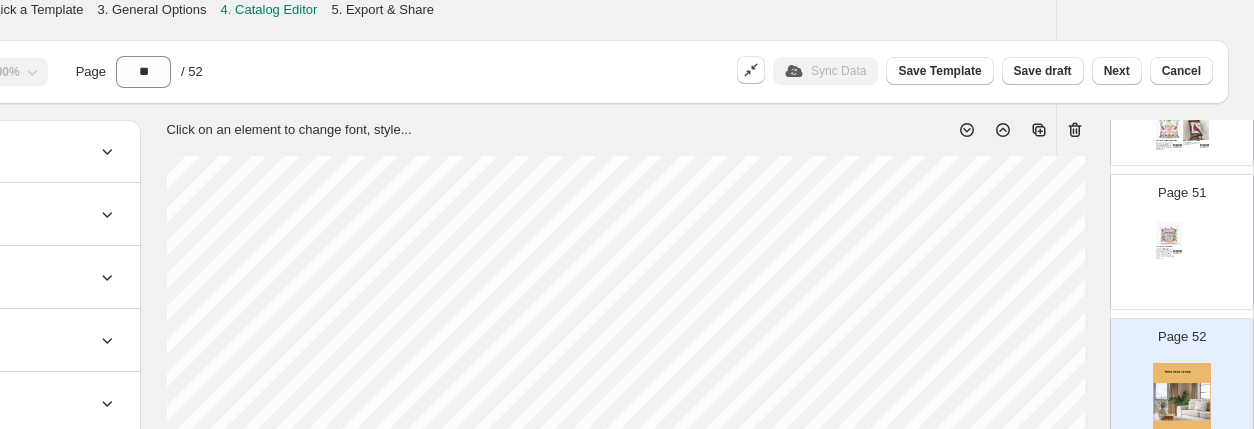 scroll, scrollTop: 0, scrollLeft: 162, axis: horizontal 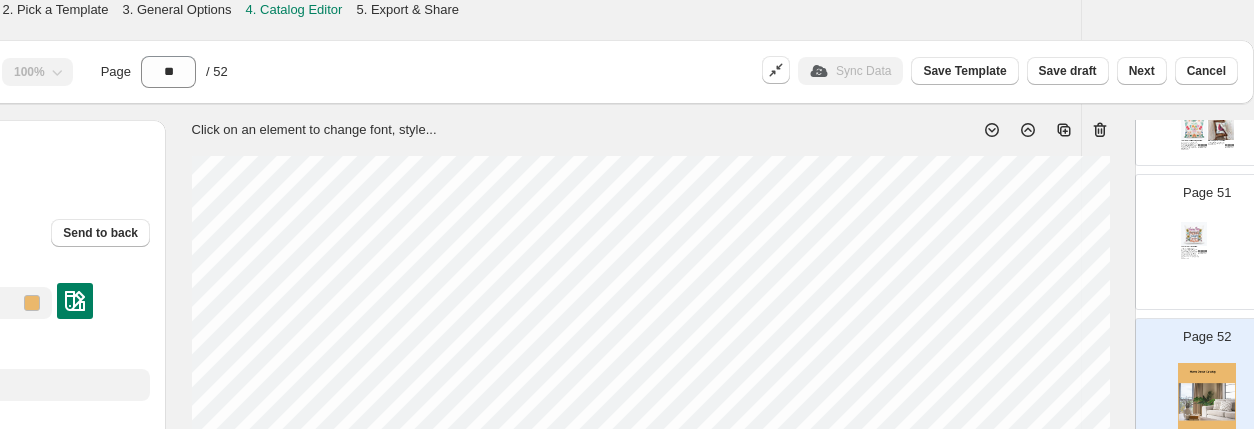 click at bounding box center [75, 301] 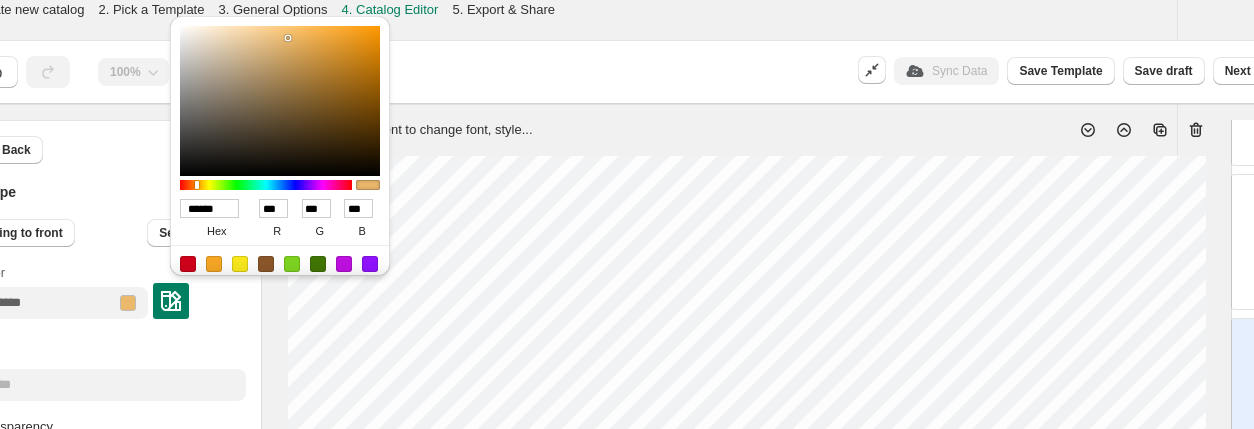 scroll, scrollTop: 0, scrollLeft: 0, axis: both 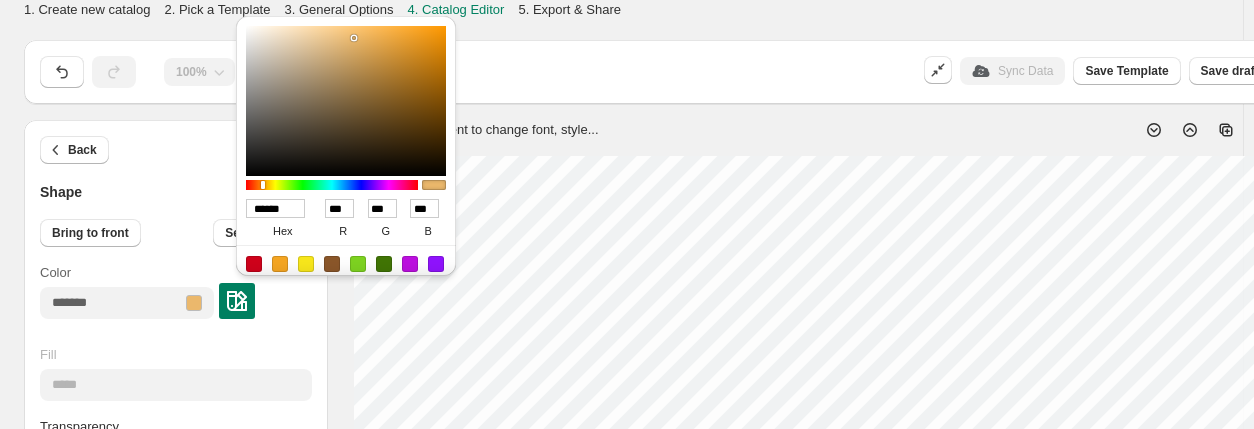 drag, startPoint x: 298, startPoint y: 209, endPoint x: 227, endPoint y: 209, distance: 71 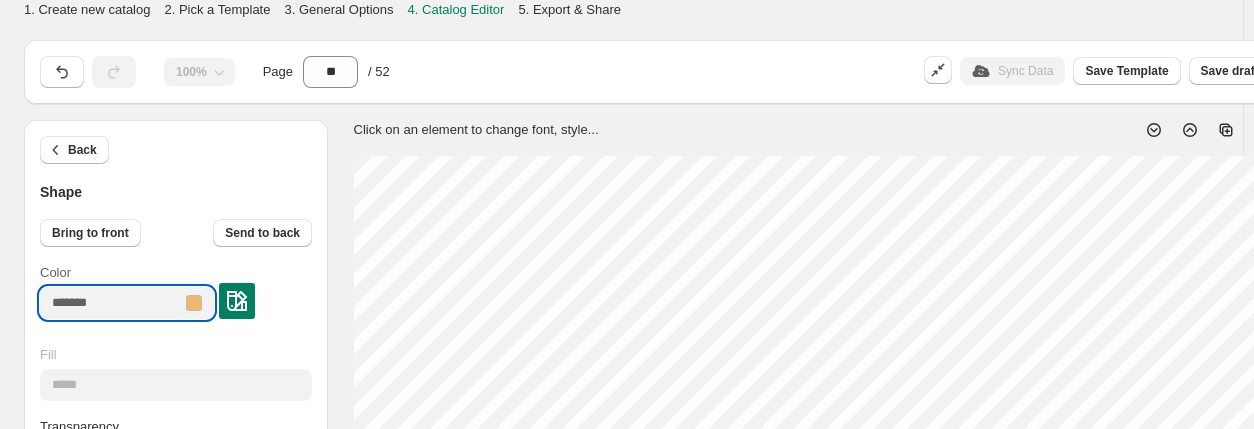click on "Color" at bounding box center (111, 303) 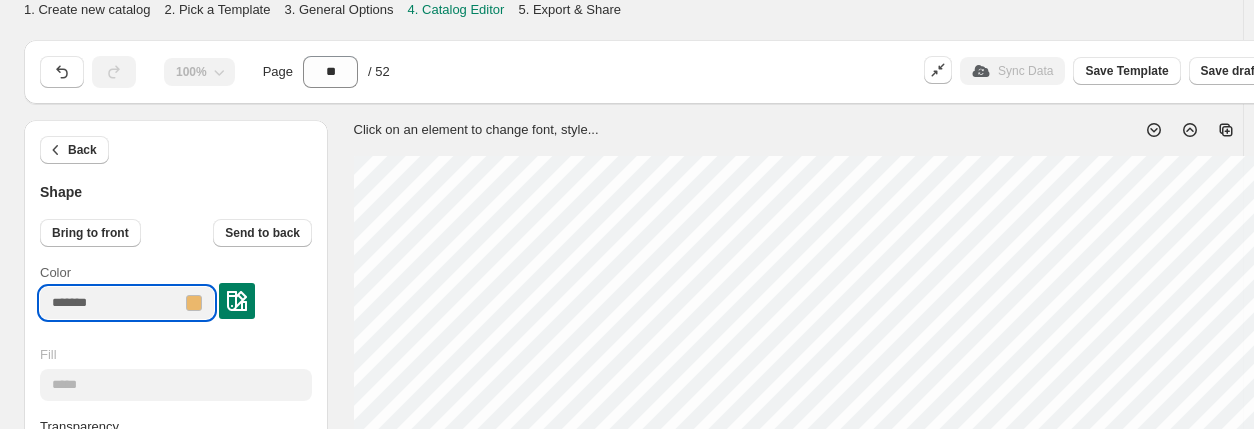click at bounding box center [237, 301] 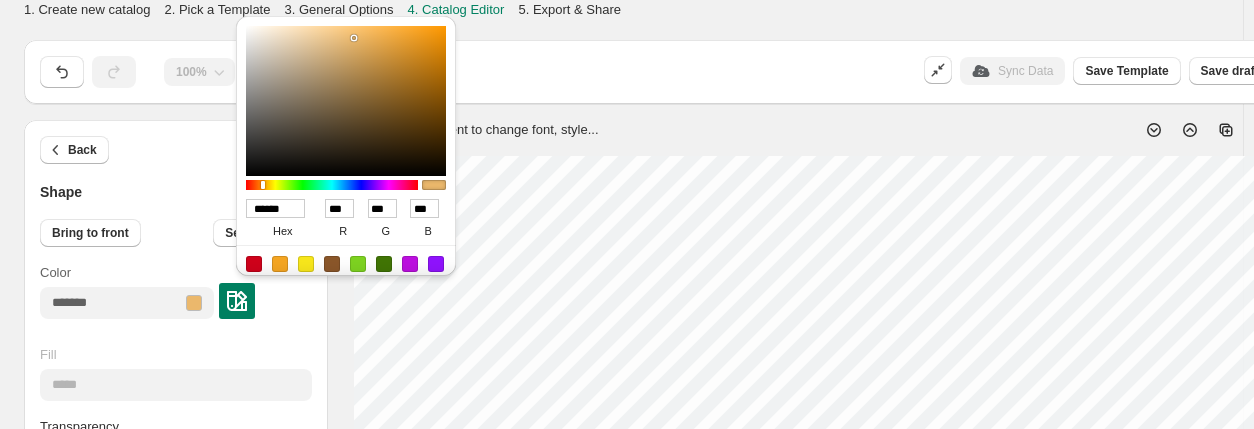 drag, startPoint x: 298, startPoint y: 208, endPoint x: 242, endPoint y: 215, distance: 56.435802 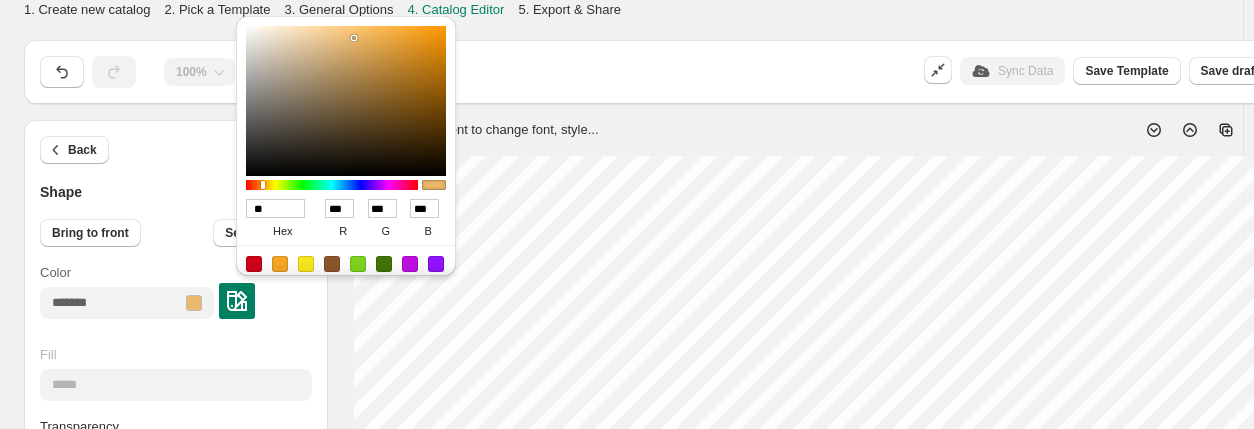 type on "***" 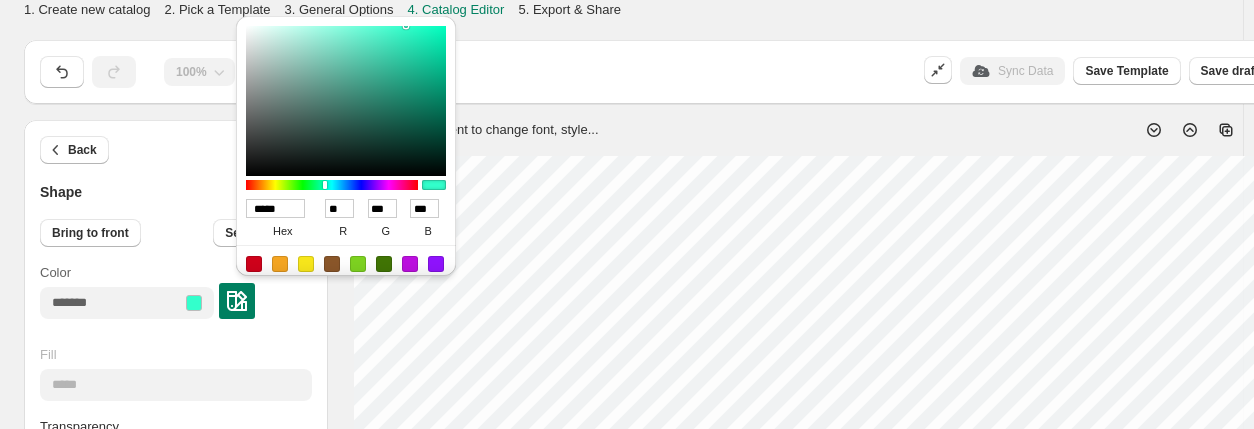 type on "******" 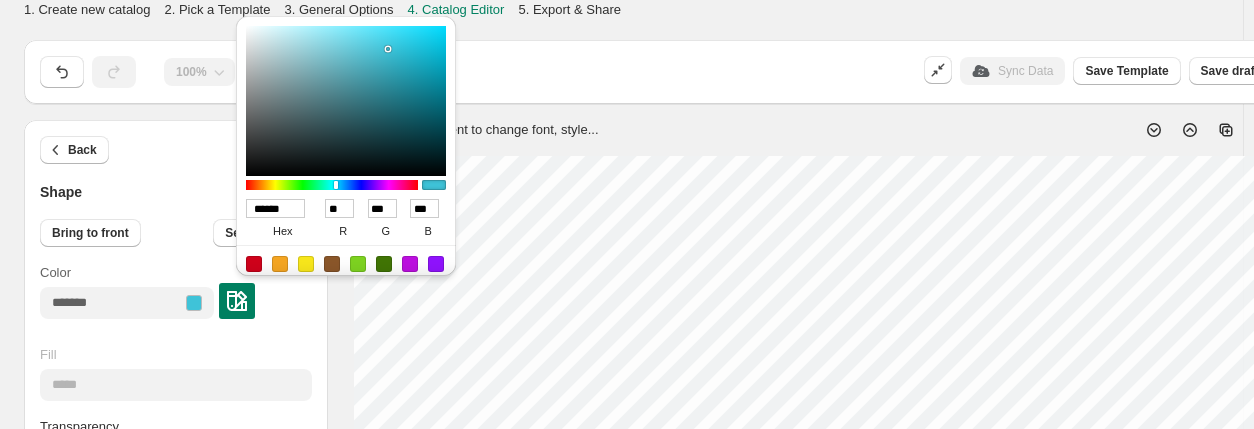 type on "******" 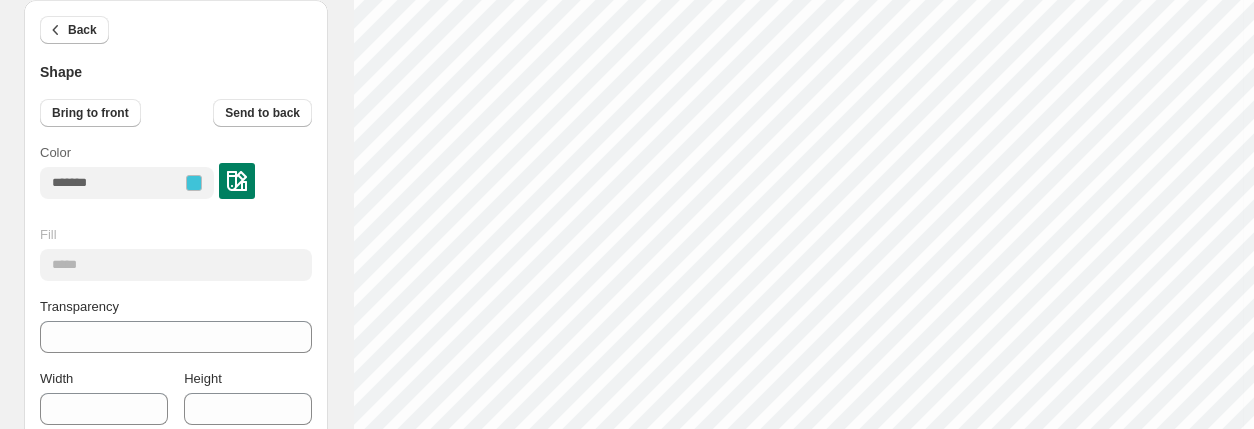 scroll, scrollTop: 655, scrollLeft: 0, axis: vertical 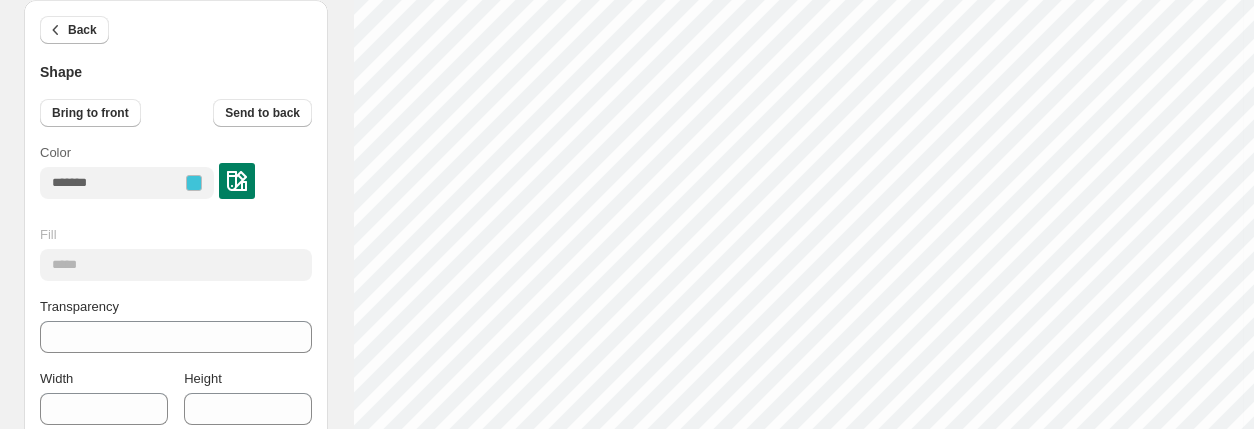 click on "Fill" at bounding box center (176, 235) 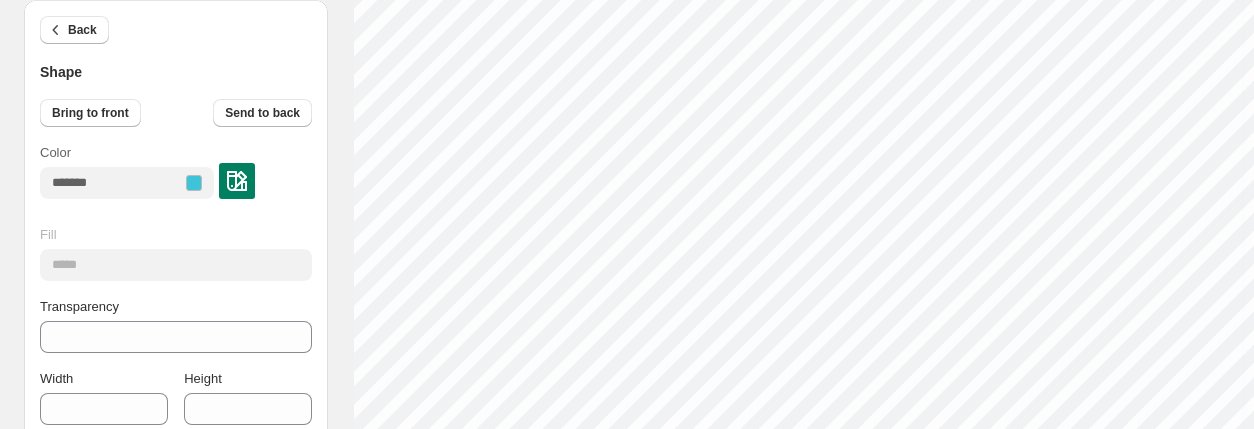 scroll, scrollTop: 735, scrollLeft: 0, axis: vertical 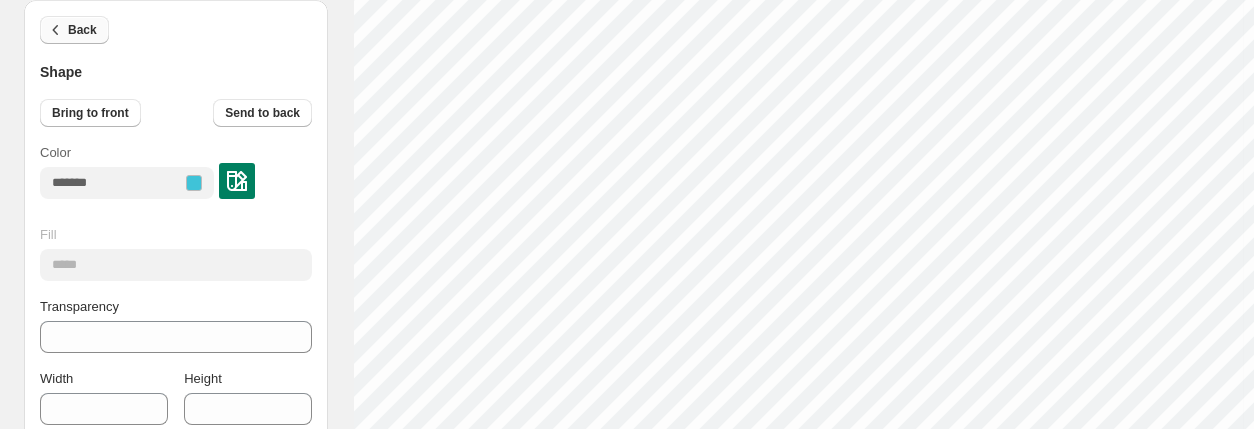 click on "Back" at bounding box center (82, 30) 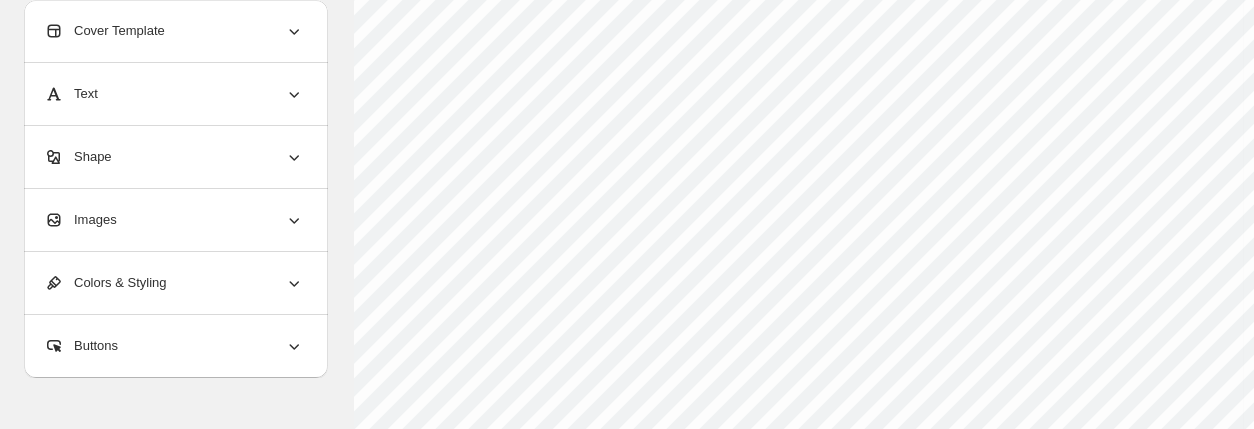 click on "Images" at bounding box center [80, 220] 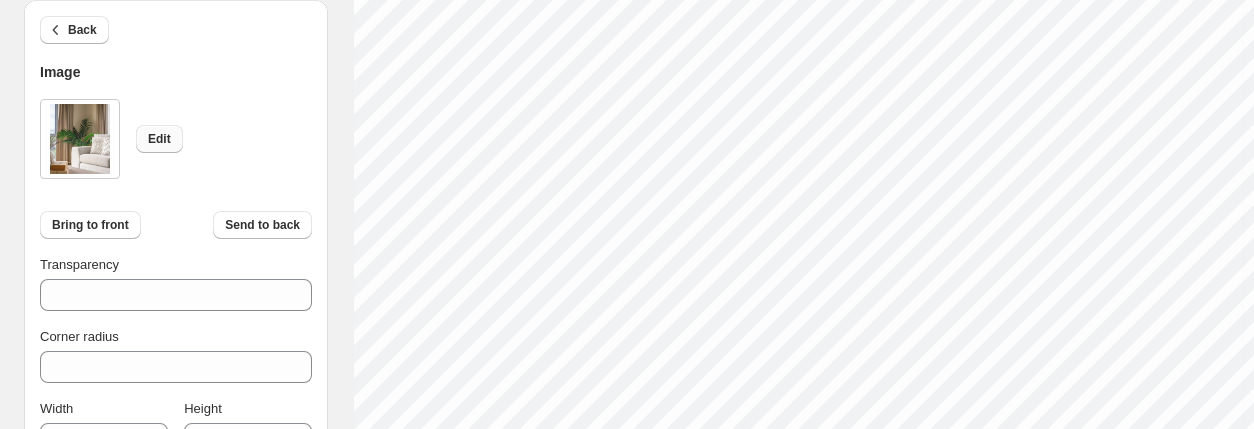 click on "Edit" at bounding box center (159, 139) 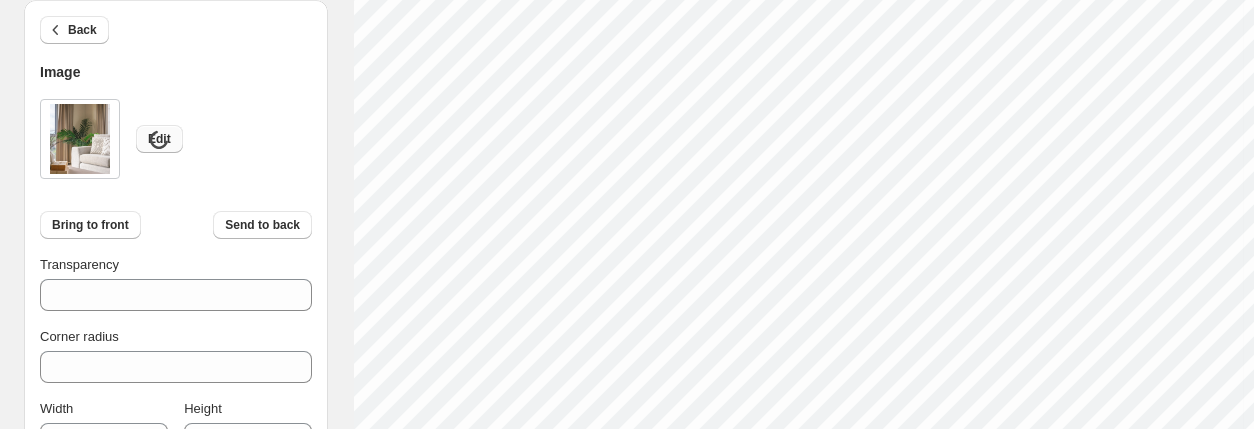 type on "***" 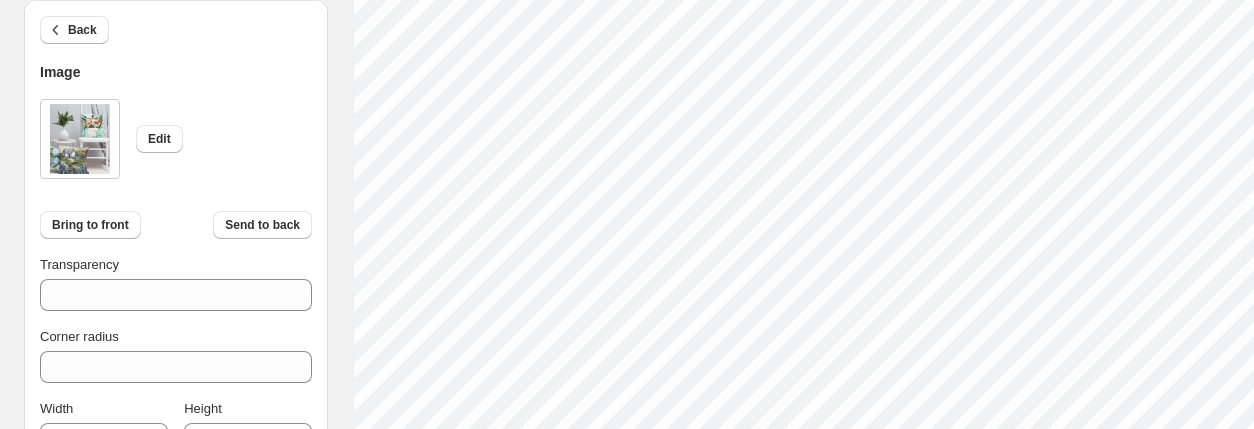 click on "Edit" at bounding box center (176, 139) 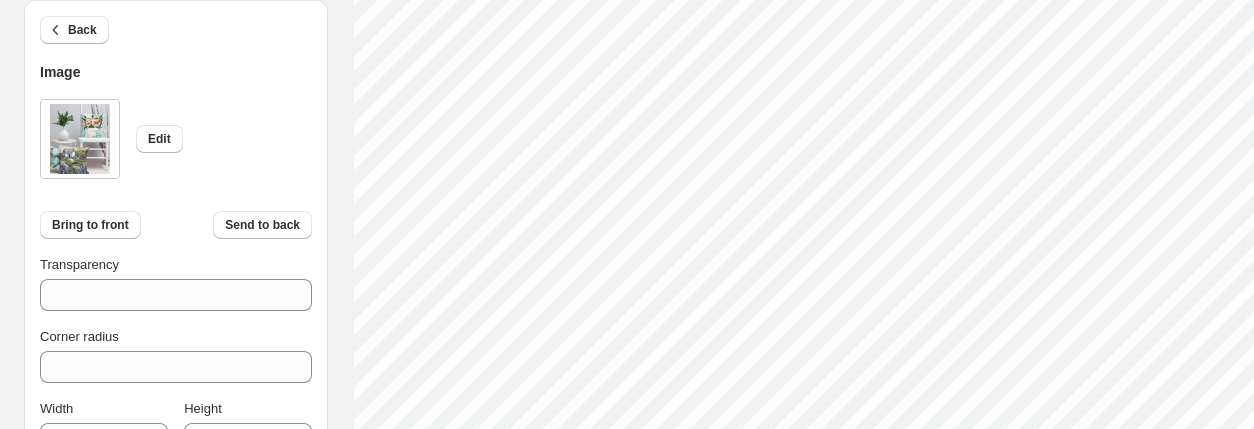 scroll, scrollTop: 326, scrollLeft: 0, axis: vertical 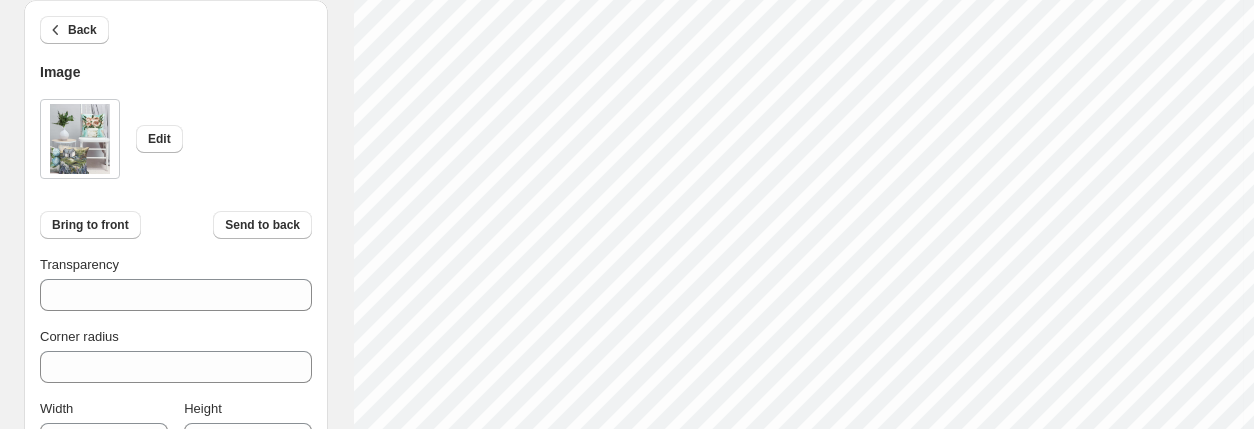 click on "1. Create new catalog 2. Pick a Template 3. General Options 4. Catalog Editor 5. Export & Share 100% Page **  / 52 Sync Data Save Template Save draft Next Cancel Back Image Edit Bring to front Send to back Transparency *** Corner radius * Width *** Height *** Click on an element to change font, style... Drag & Drop Add Page Page 1 Page 2 2 Pumpkins Pillow We are so proud to still be able to offer Mandy Buchanan's beautiful paintings on our soft and fashionable home goods! The collection featuring Buchanan, whose art has been seen on HGTV's Home Town, is one of LuckyBird's most special home goods lines... SKU:  VN0P2-R $19.00-18"
$24.00-22" 3 Pumpkins Pillow We are so proud to still be able to offer Mandy Buchanan's beautiful paintings on our soft and fashionable home goods! The collection featuring Buchanan, whose art has been seen on HGTV's Home Town, is one of LuckyBird's most special home goods lines... SKU:  VB0P2-R  $19.00-18"
$24.00-22" Bridgett Navy Bow Pumpkins Pillow SKU:  KG5-P1 Page 3" at bounding box center [627, -112] 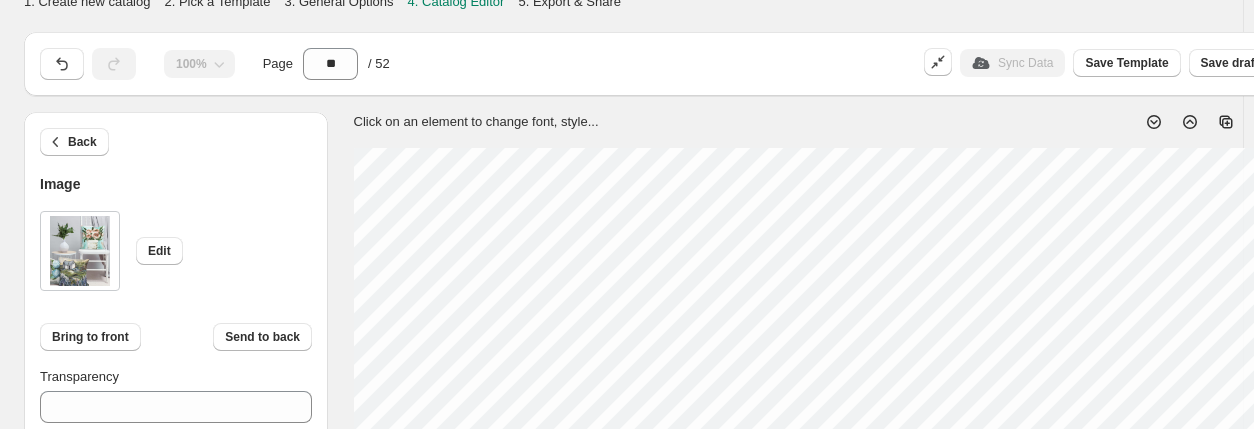 scroll, scrollTop: 6, scrollLeft: 0, axis: vertical 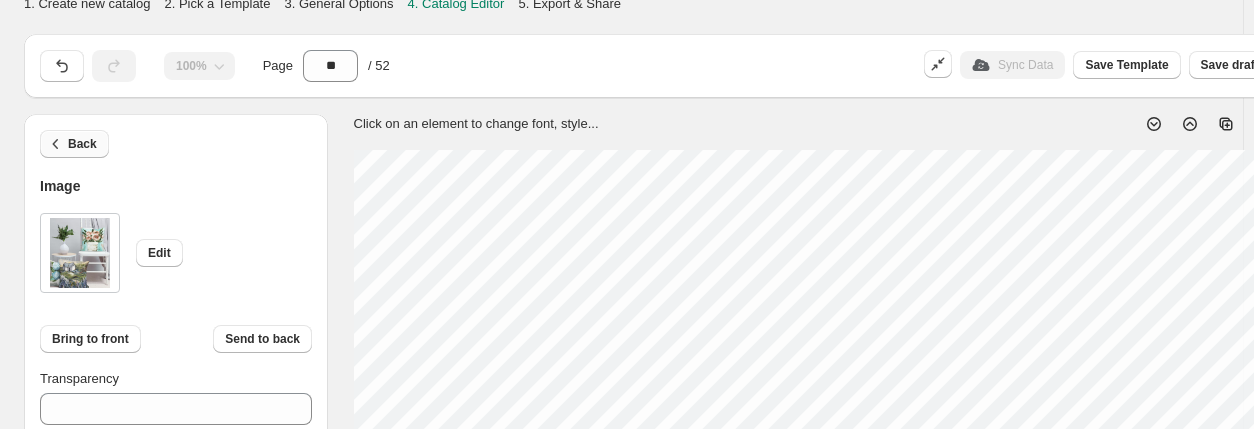 click on "Back" at bounding box center (82, 144) 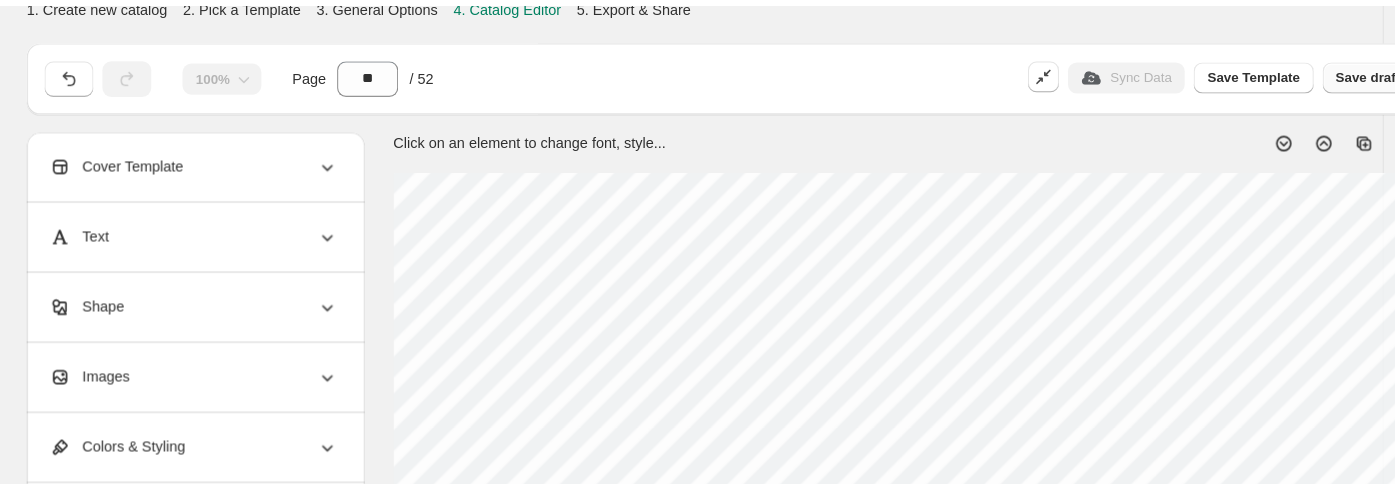 scroll, scrollTop: 6, scrollLeft: 0, axis: vertical 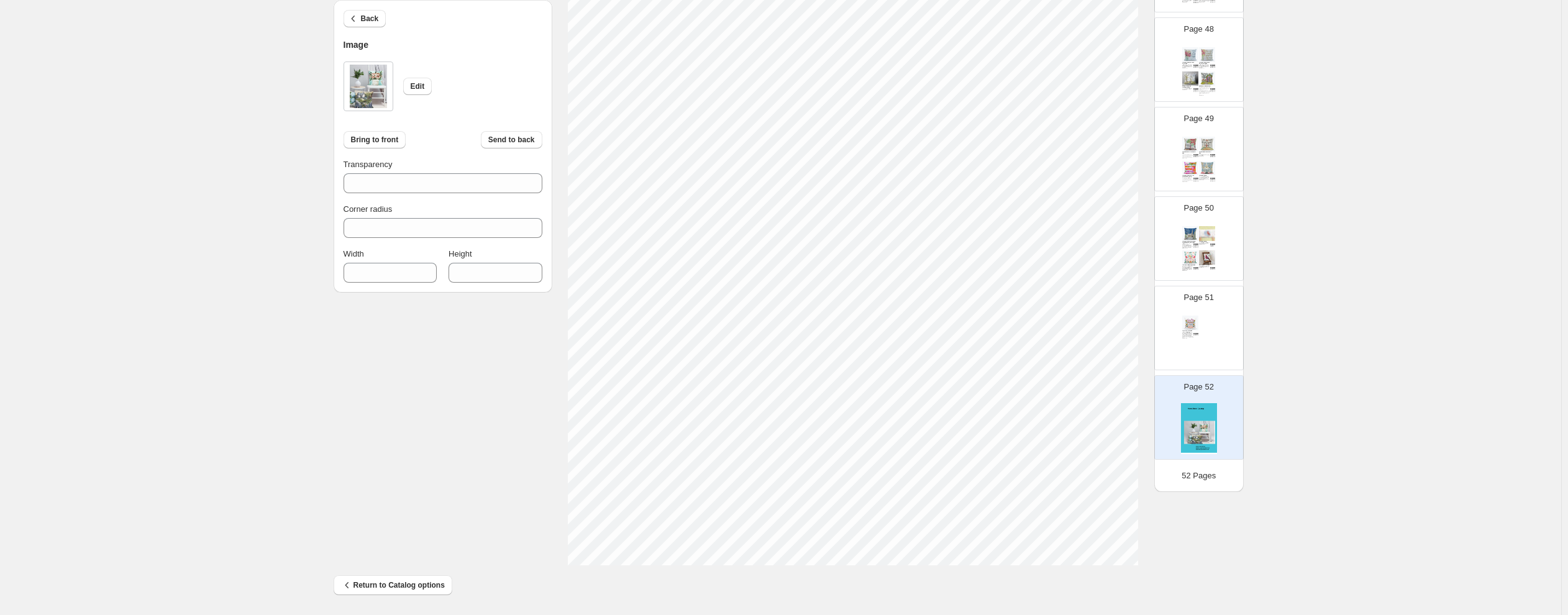 type on "***" 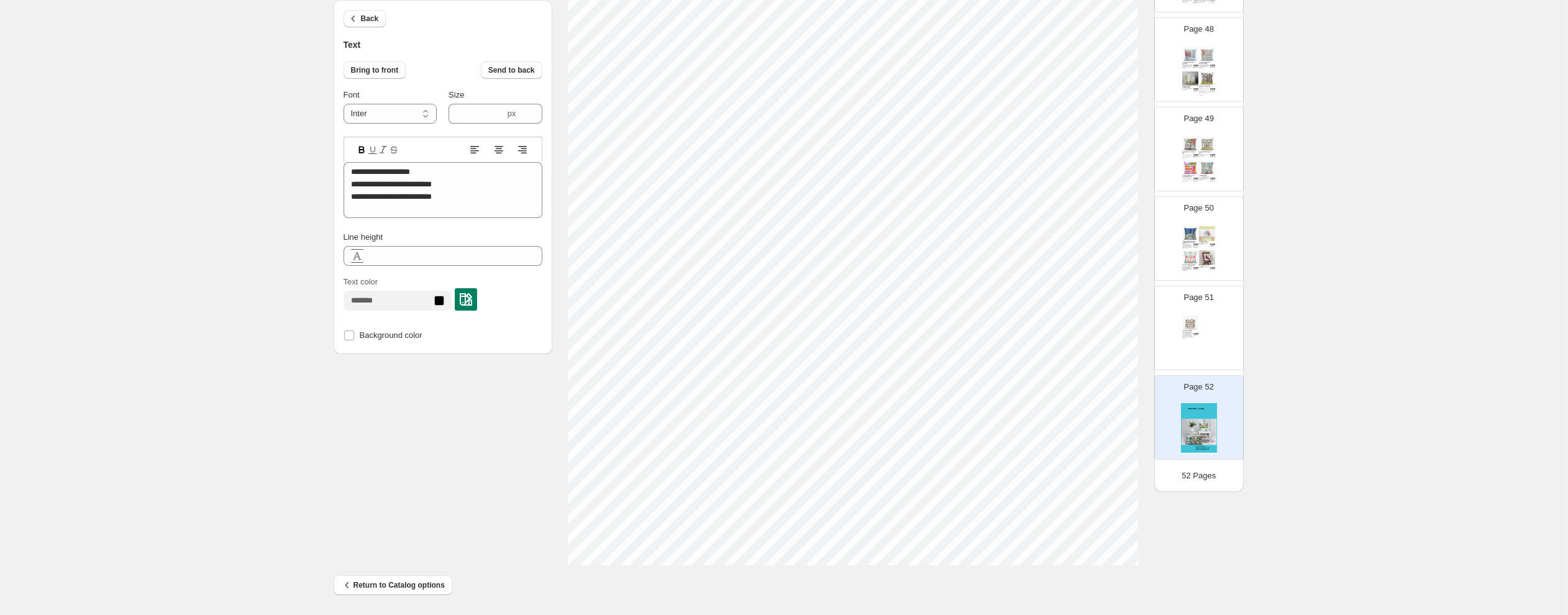 scroll, scrollTop: 19, scrollLeft: 1, axis: both 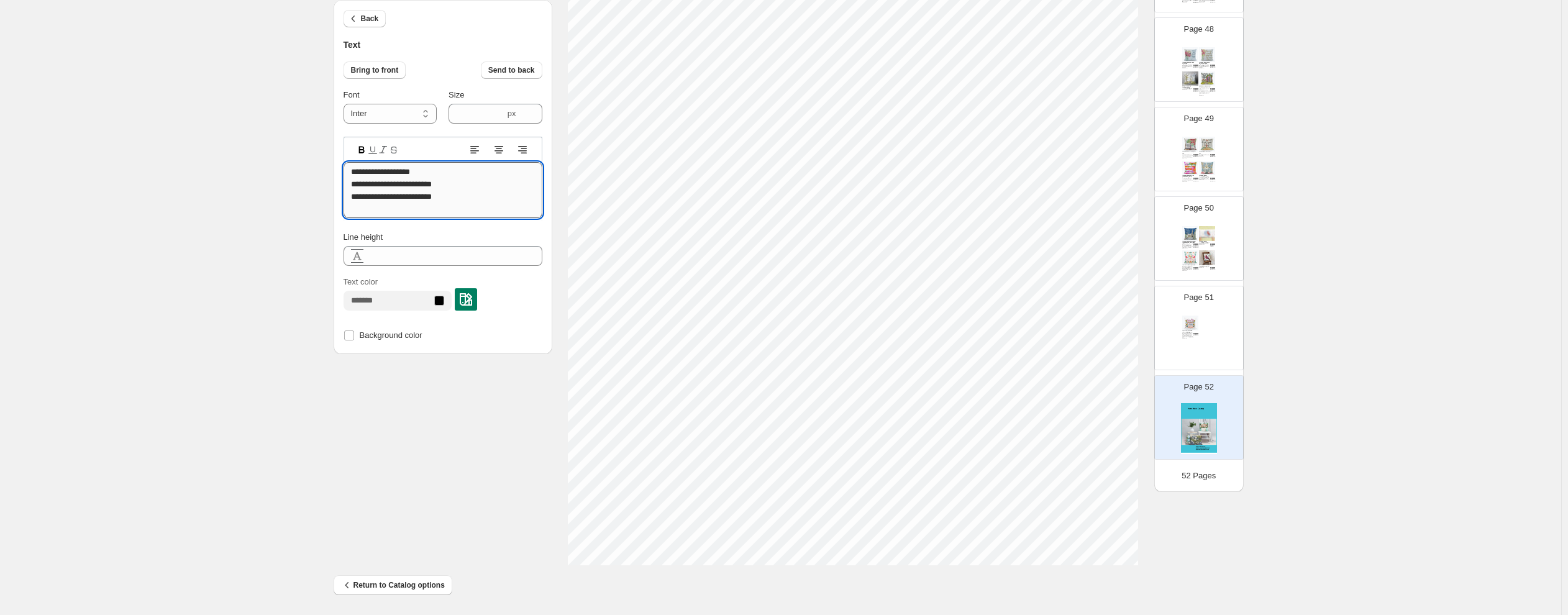click on "**********" at bounding box center [443, 190] 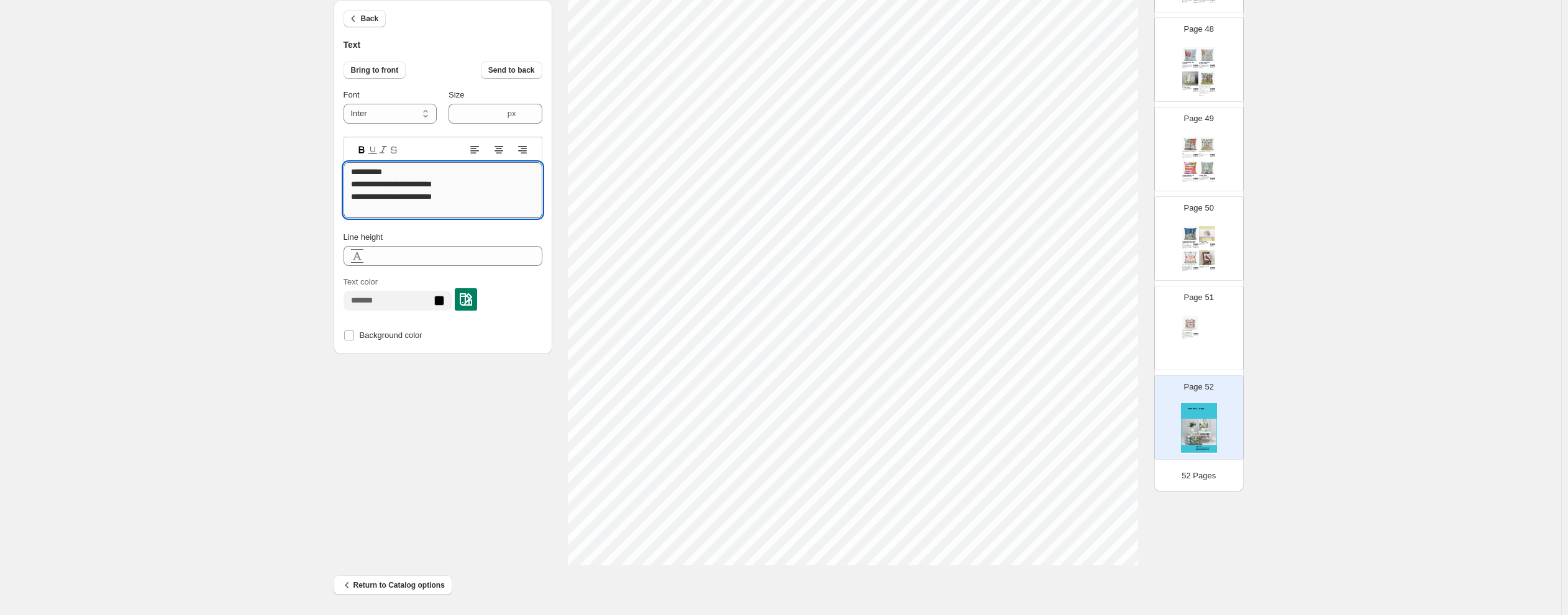 type on "**********" 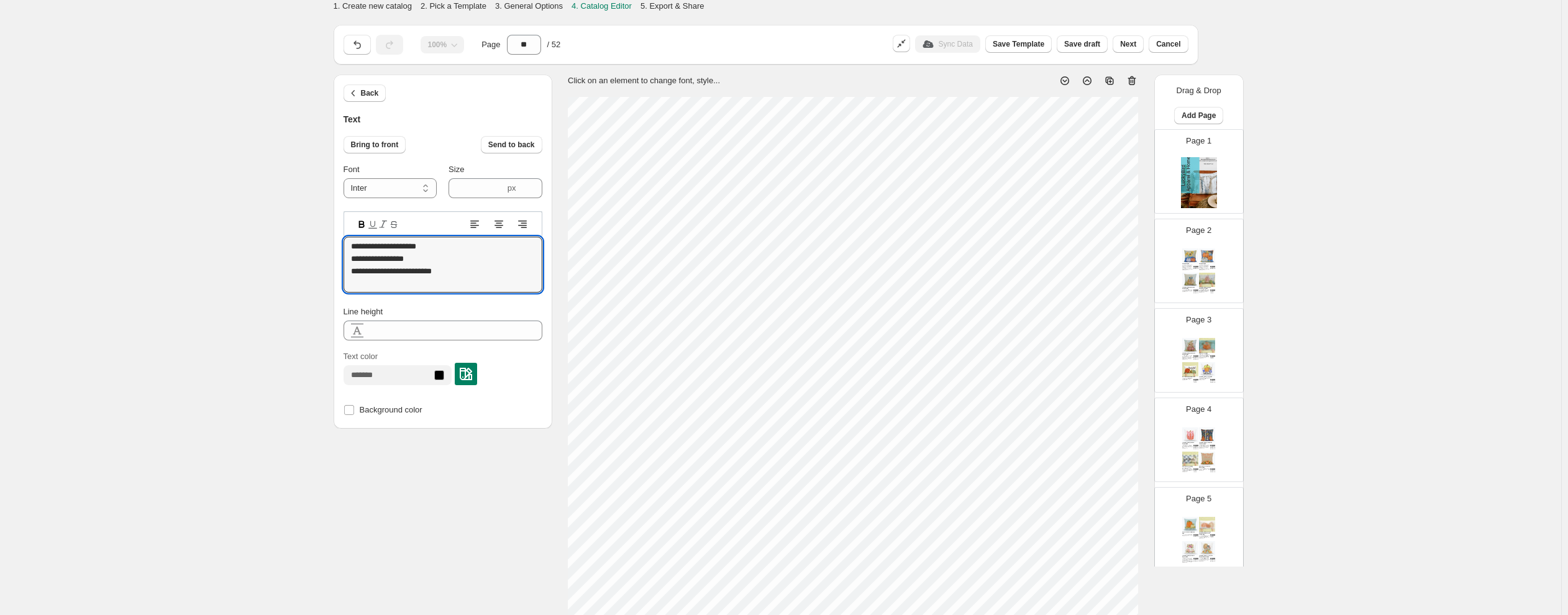 scroll, scrollTop: 270, scrollLeft: 0, axis: vertical 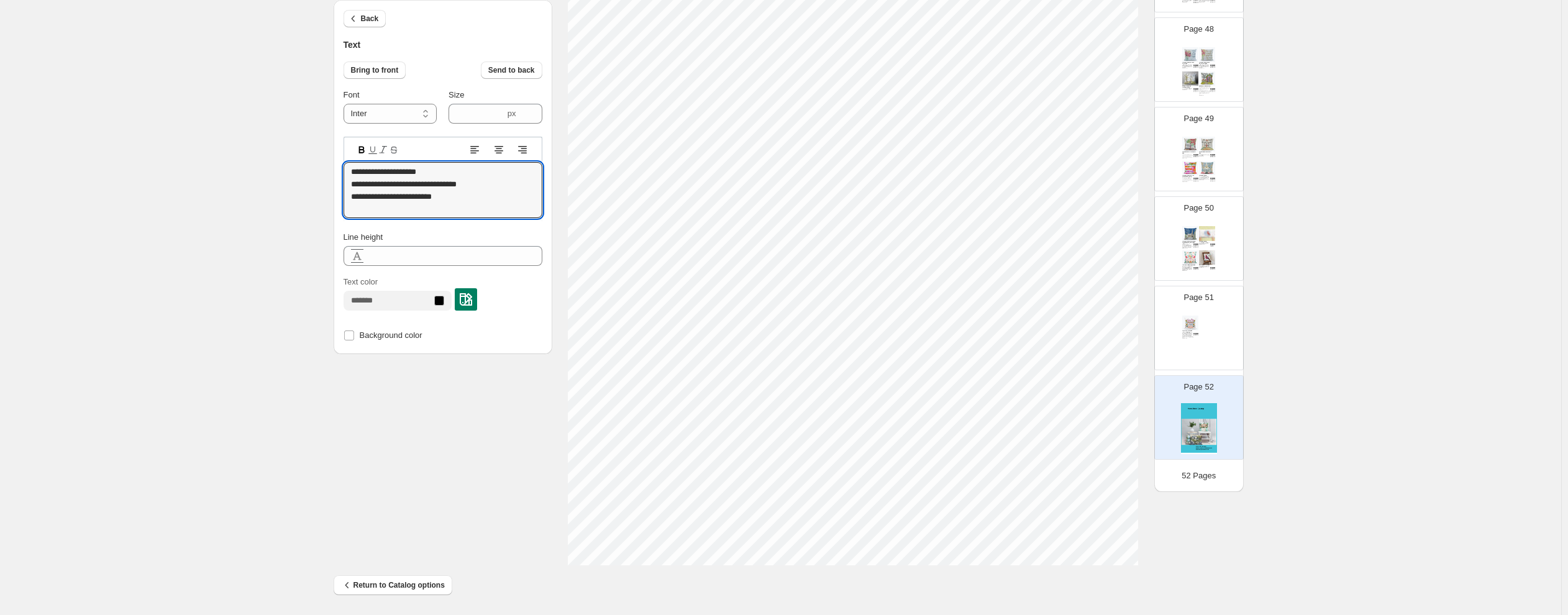 type on "**********" 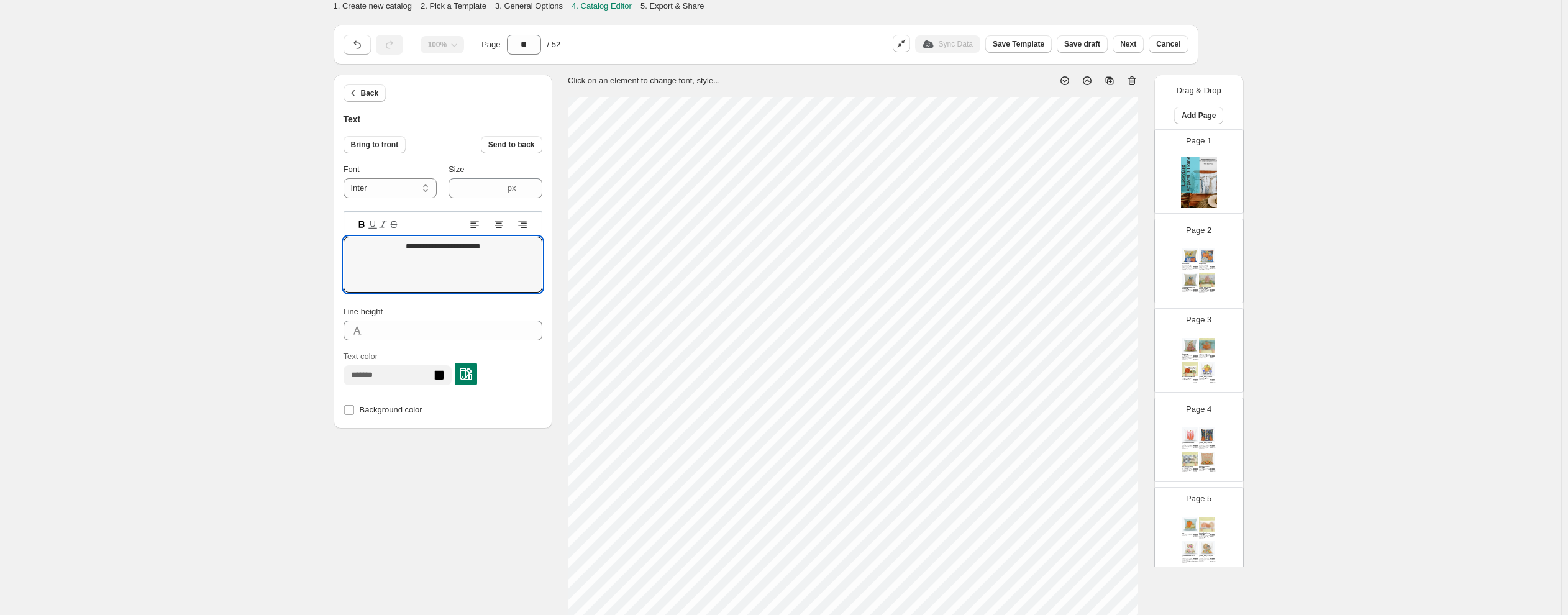 scroll, scrollTop: 71, scrollLeft: 0, axis: vertical 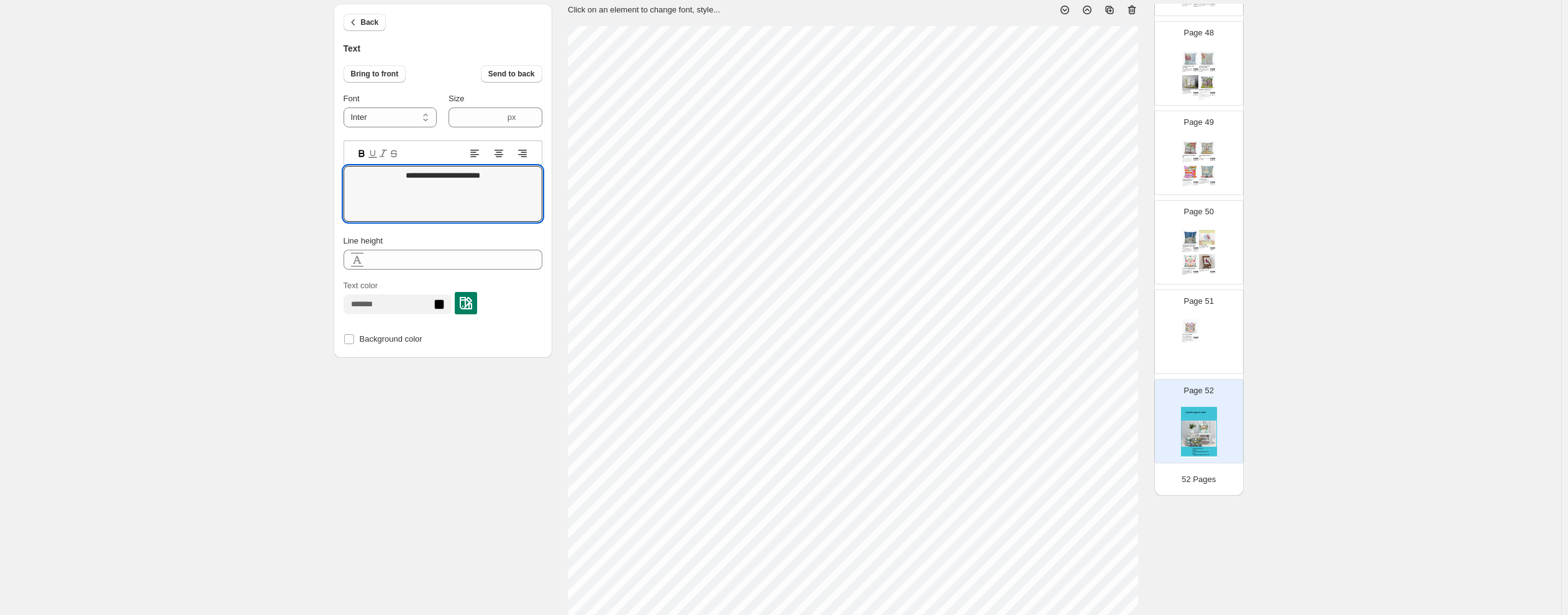 type on "**********" 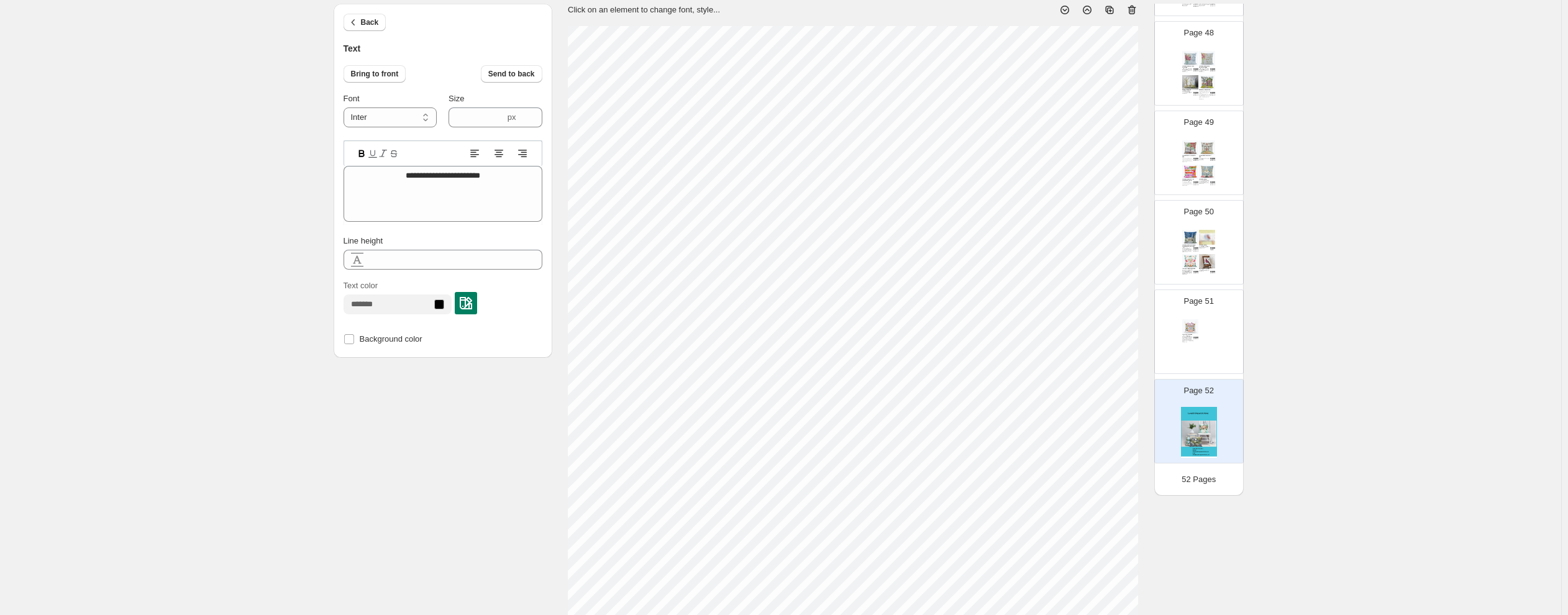 type on "****" 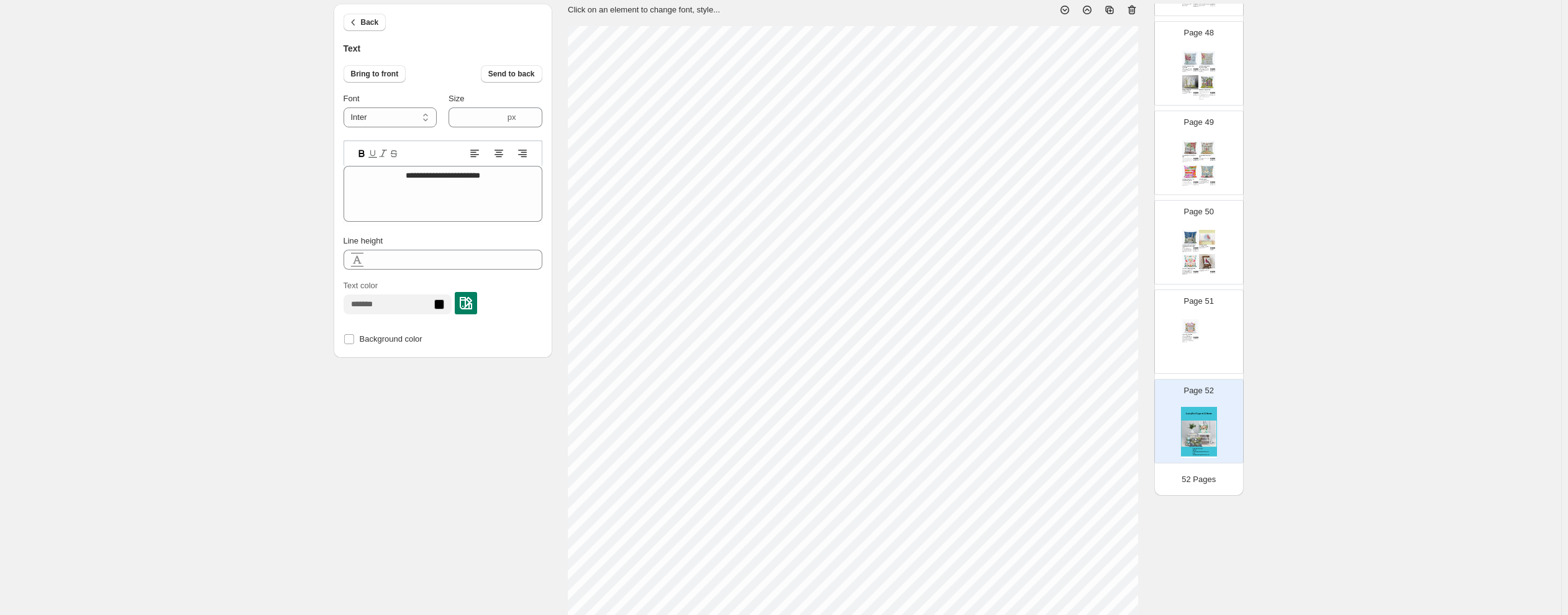 click on "**********" at bounding box center (780, 372) 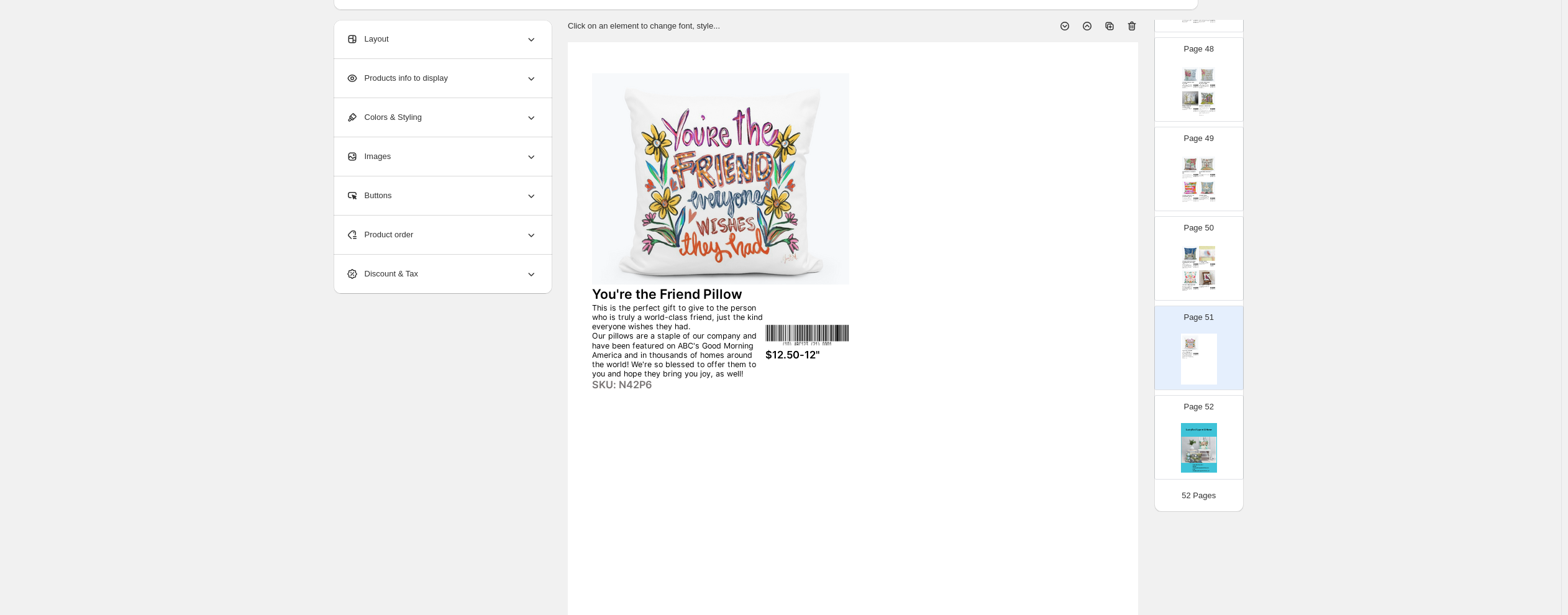 scroll, scrollTop: 0, scrollLeft: 0, axis: both 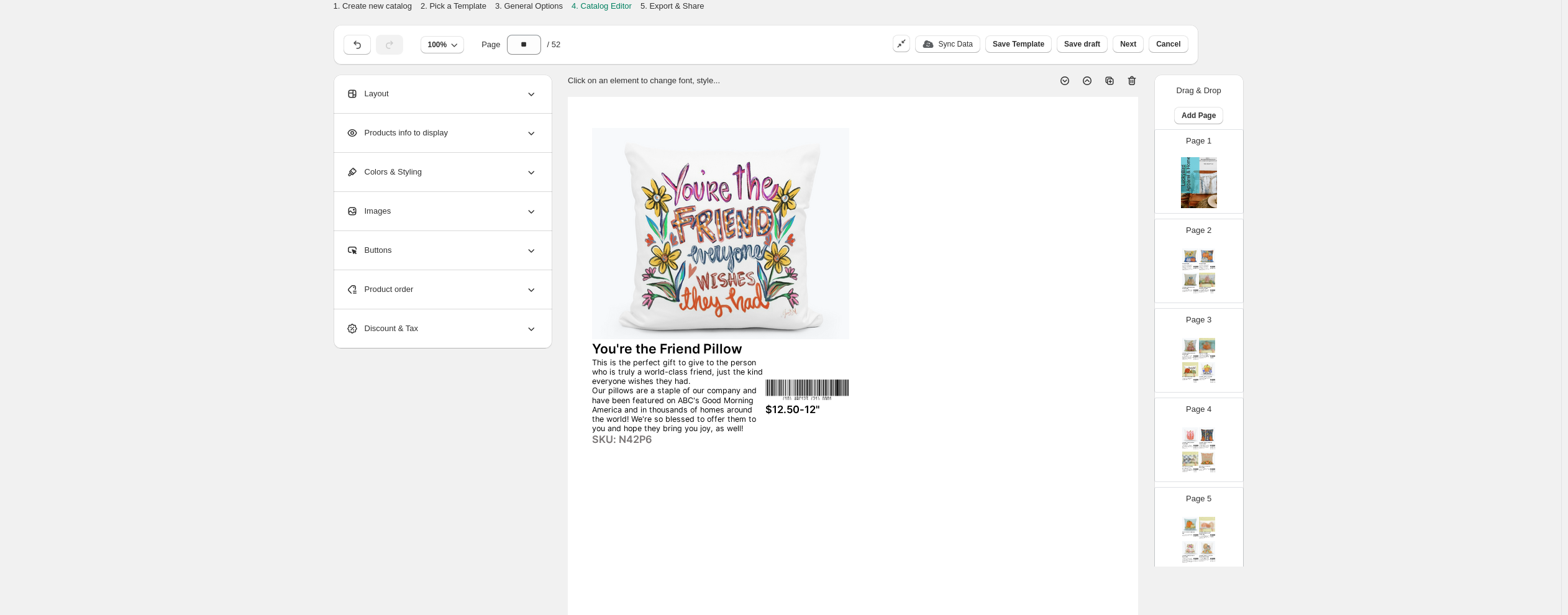 click on "**********" at bounding box center [780, 443] 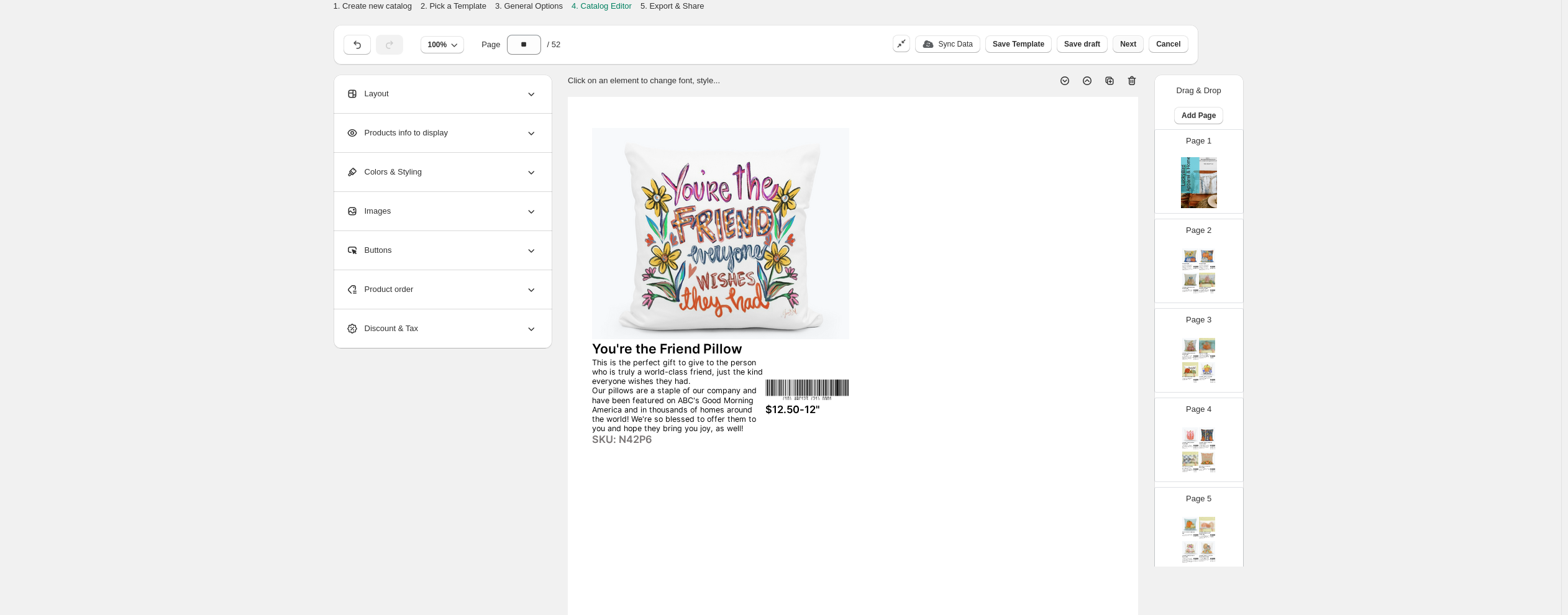 click on "Next" at bounding box center (1128, 44) 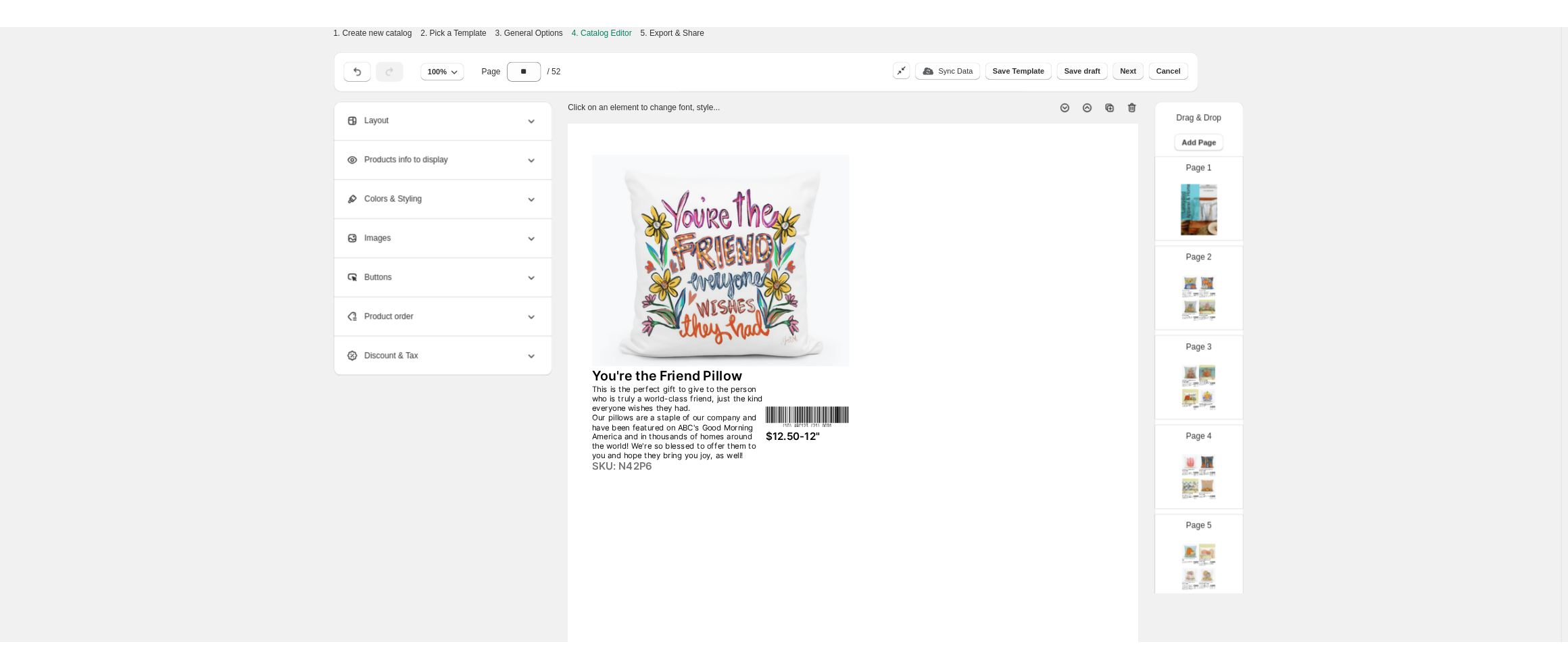 scroll, scrollTop: 0, scrollLeft: 0, axis: both 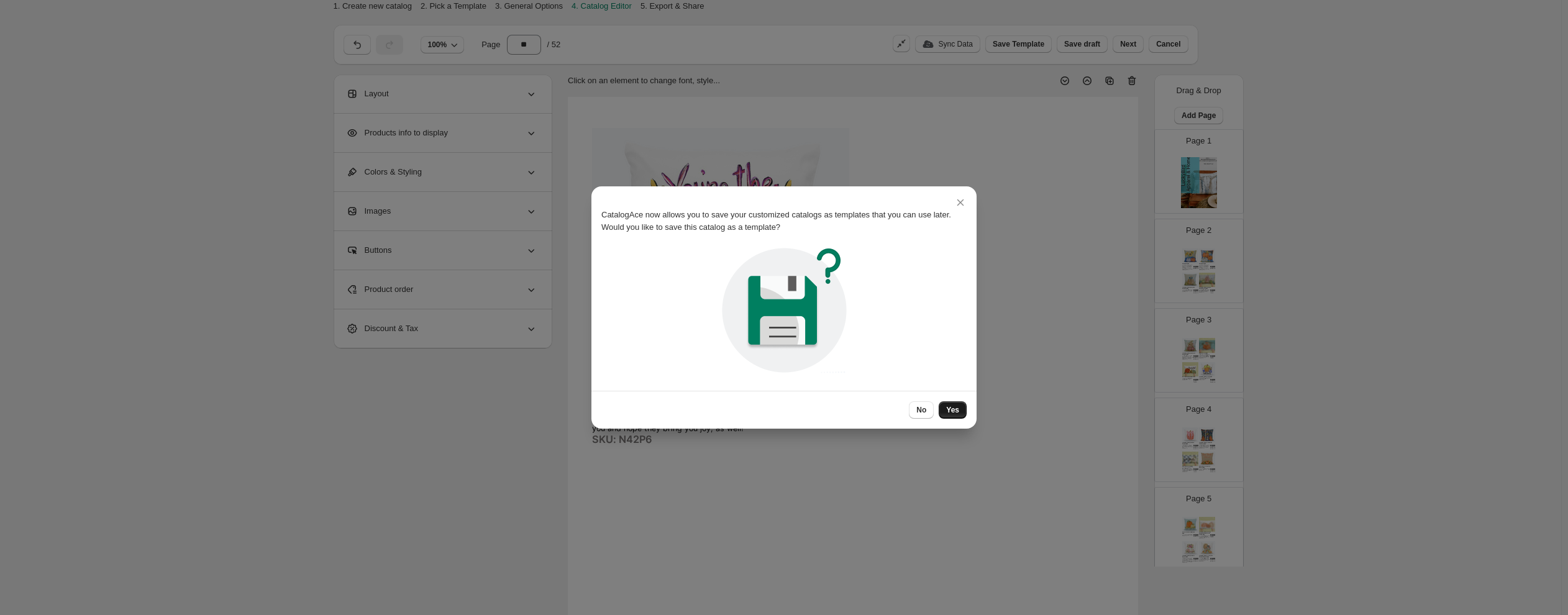 click on "Yes" at bounding box center [952, 410] 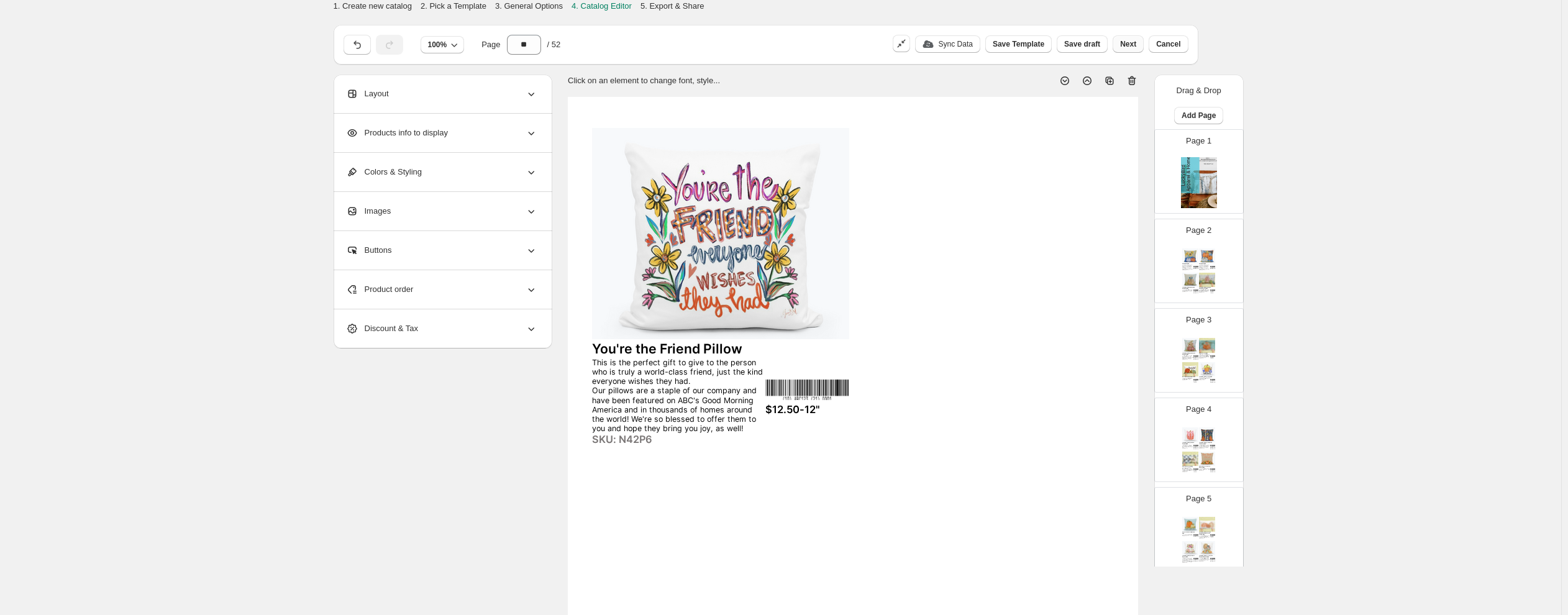 click on "Next" at bounding box center (1128, 44) 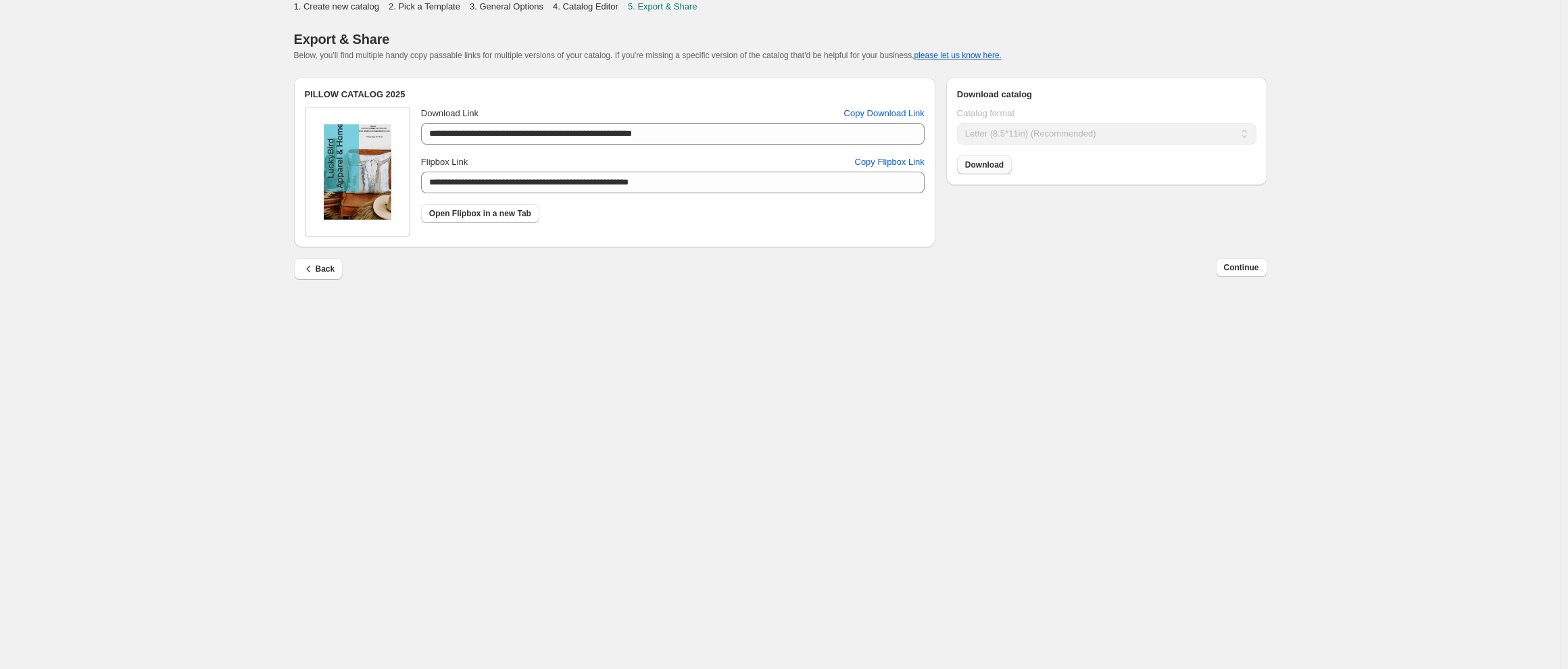 click on "Download" at bounding box center (984, 165) 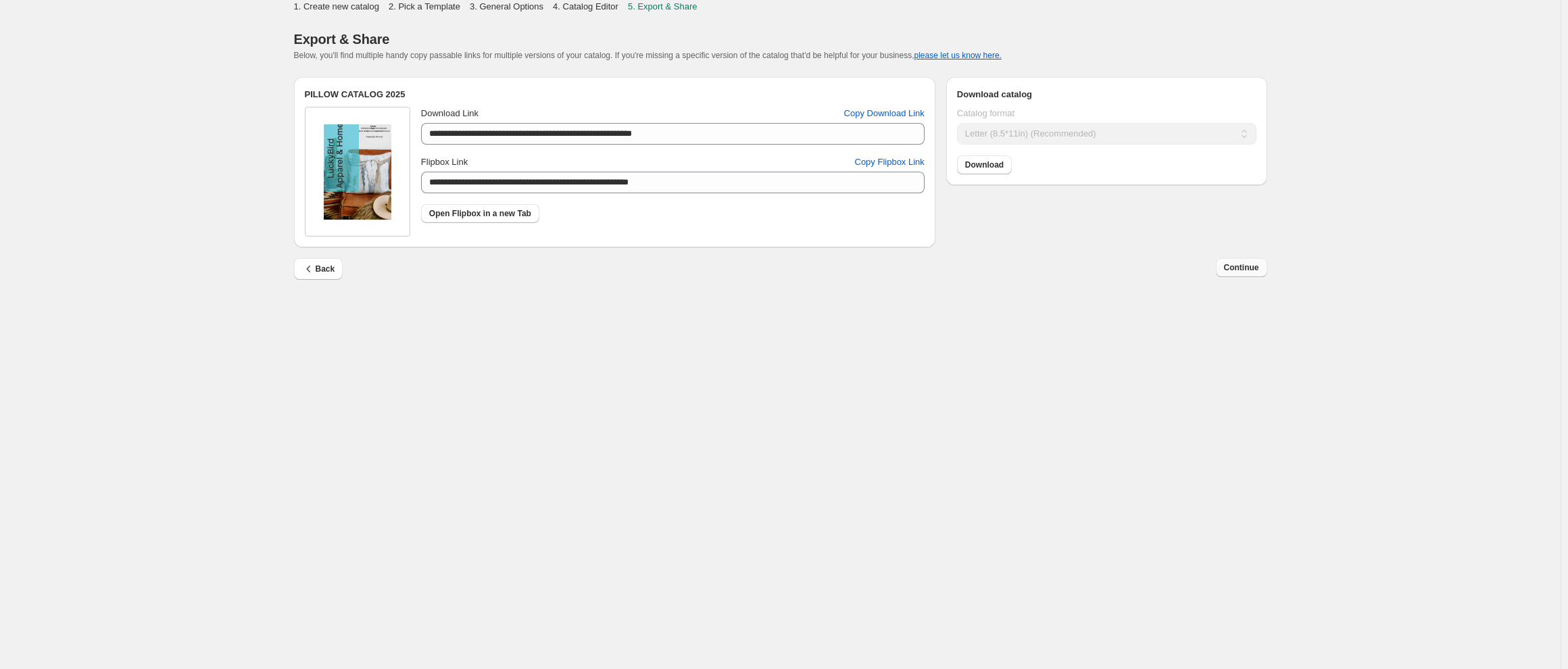 click on "Continue" at bounding box center [1242, 268] 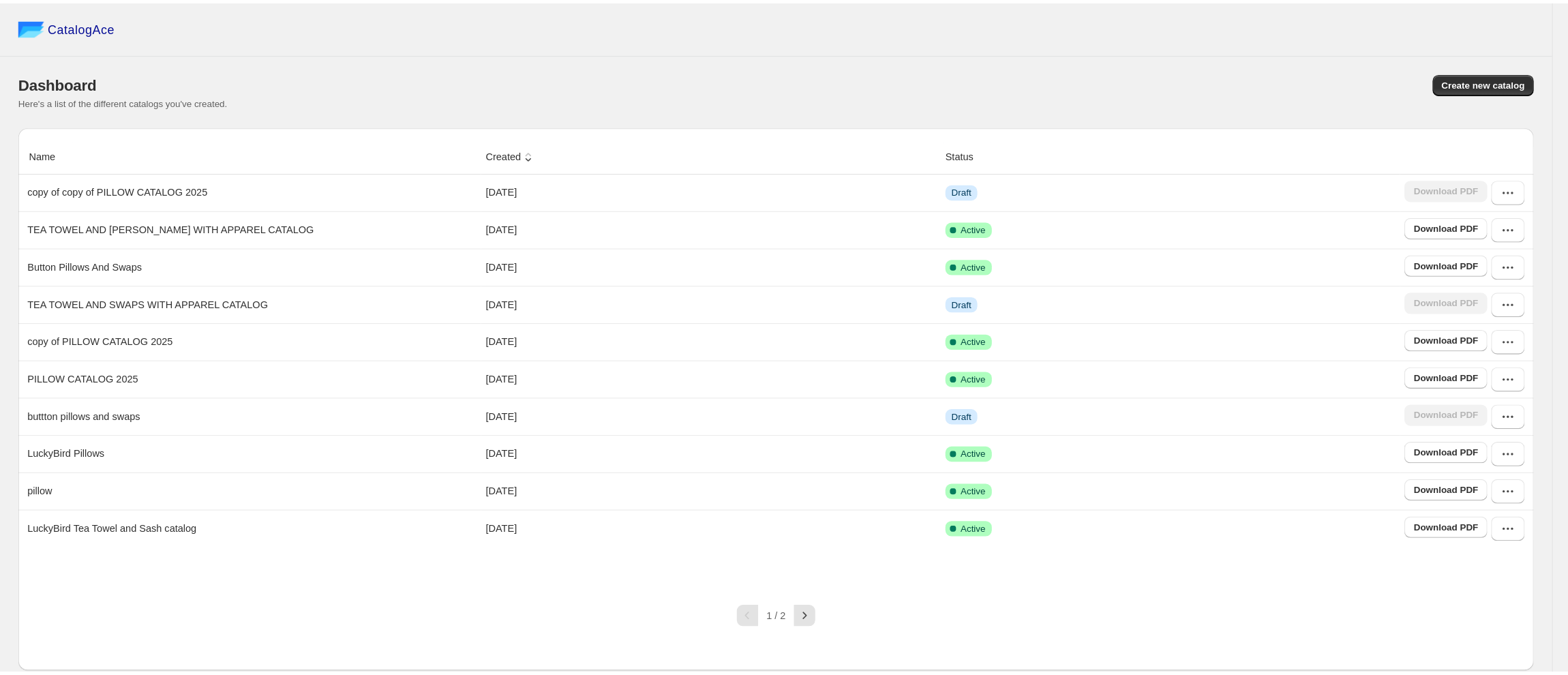scroll, scrollTop: 0, scrollLeft: 0, axis: both 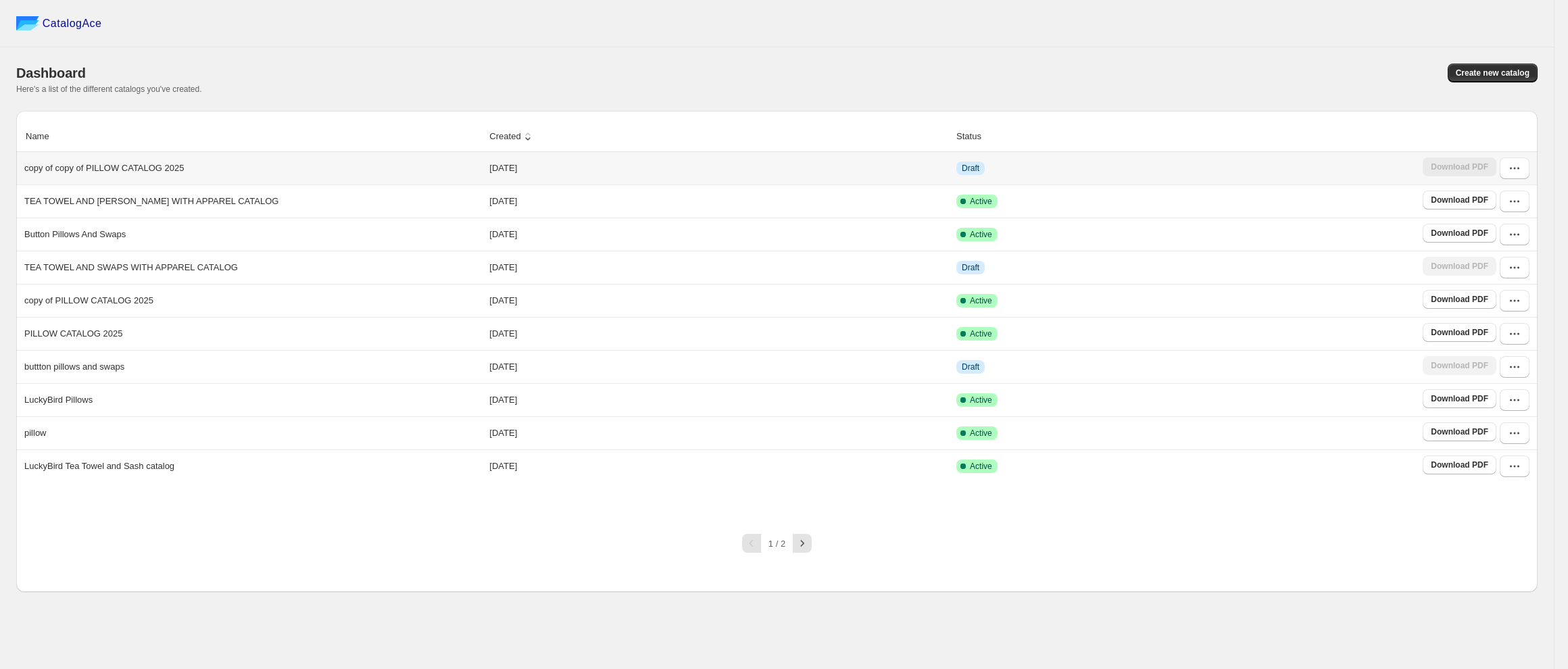 click on "[DATE]" at bounding box center (718, 168) 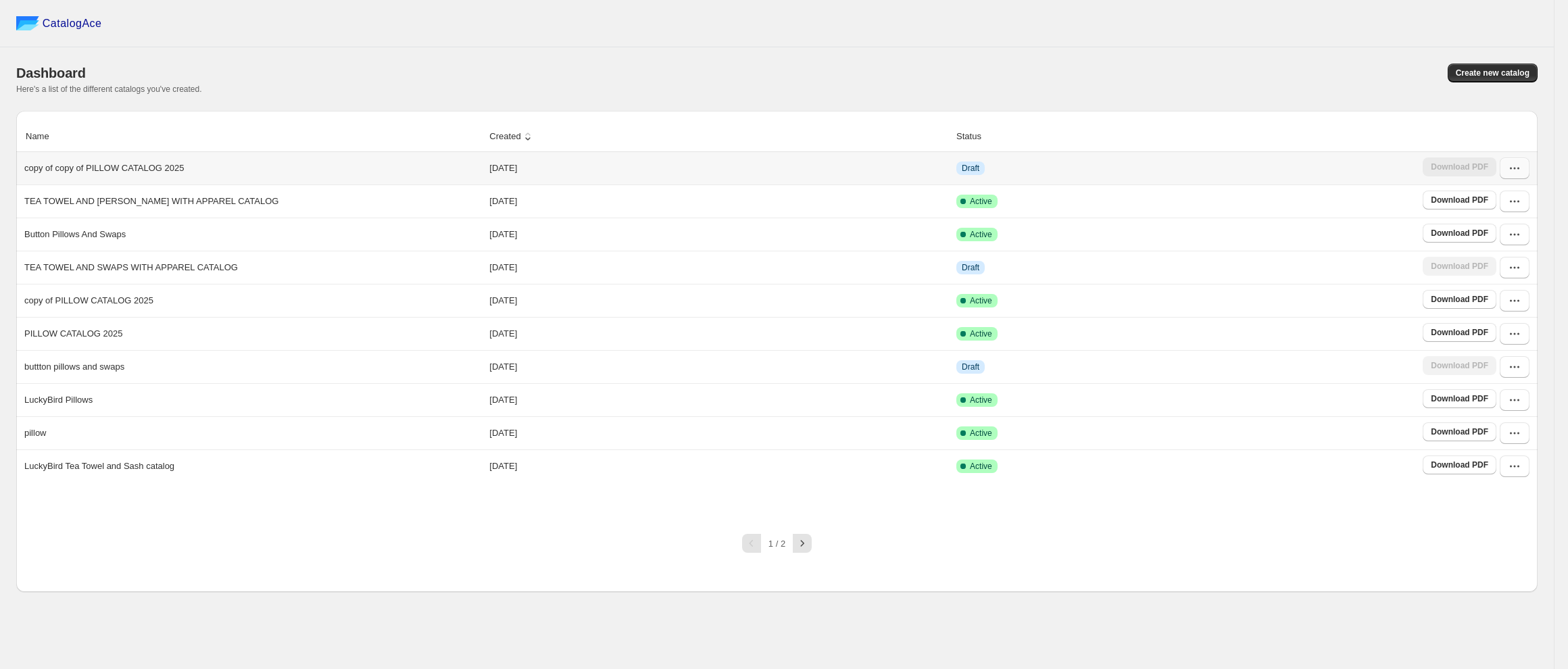 click 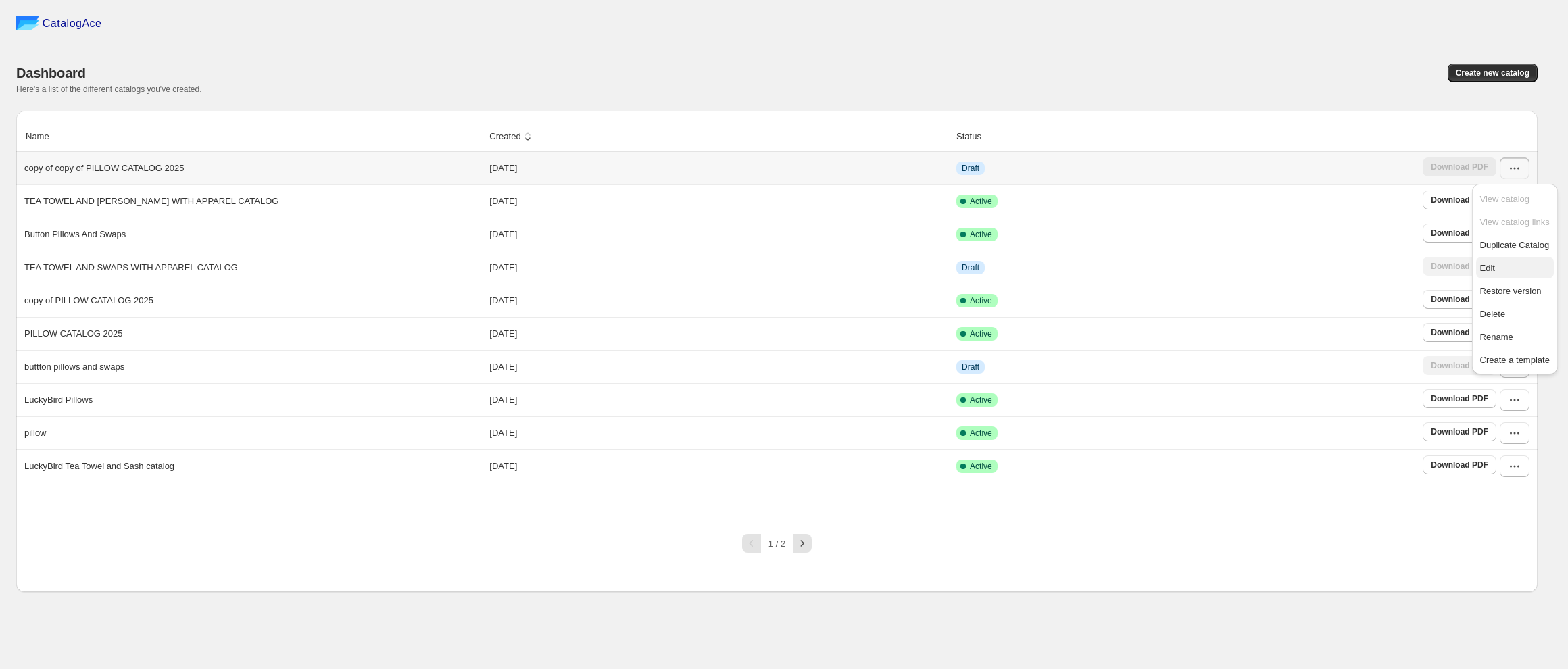 click on "Edit" at bounding box center [1515, 268] 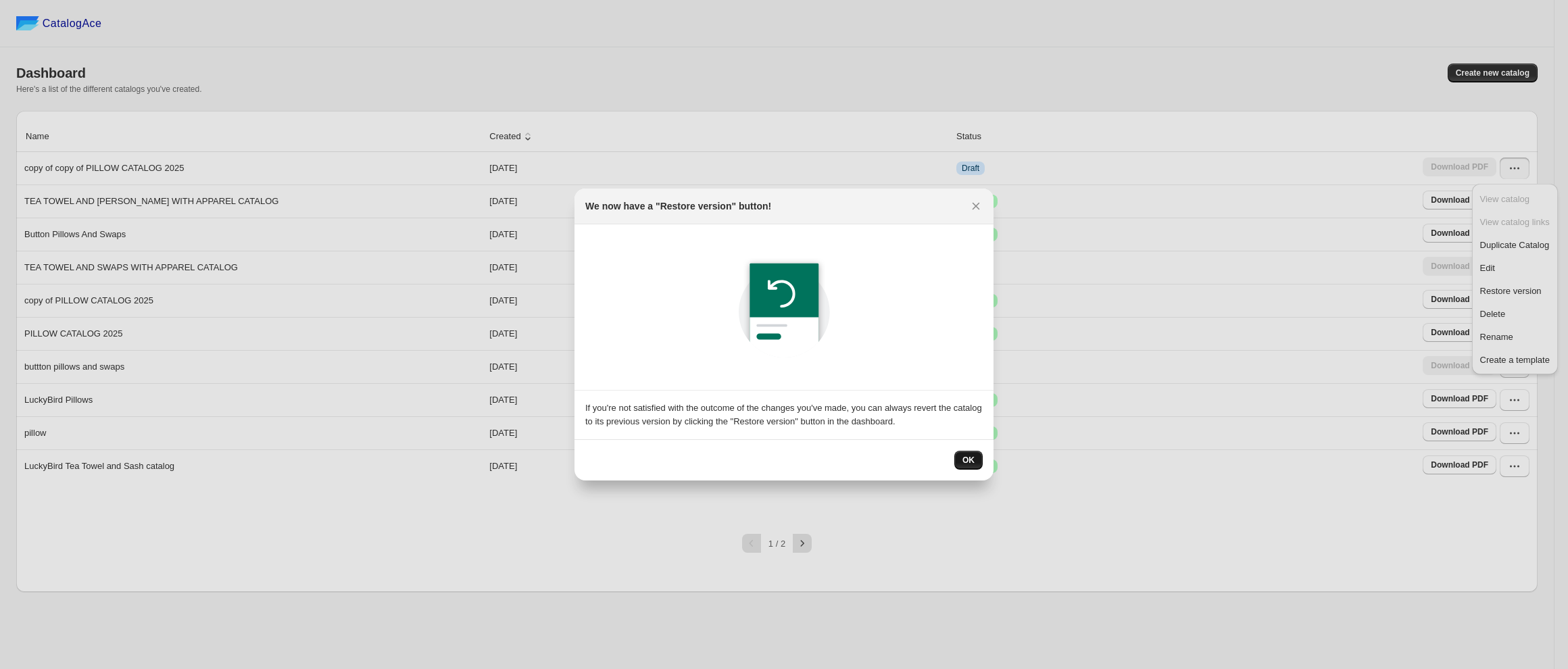 click on "OK" at bounding box center (969, 460) 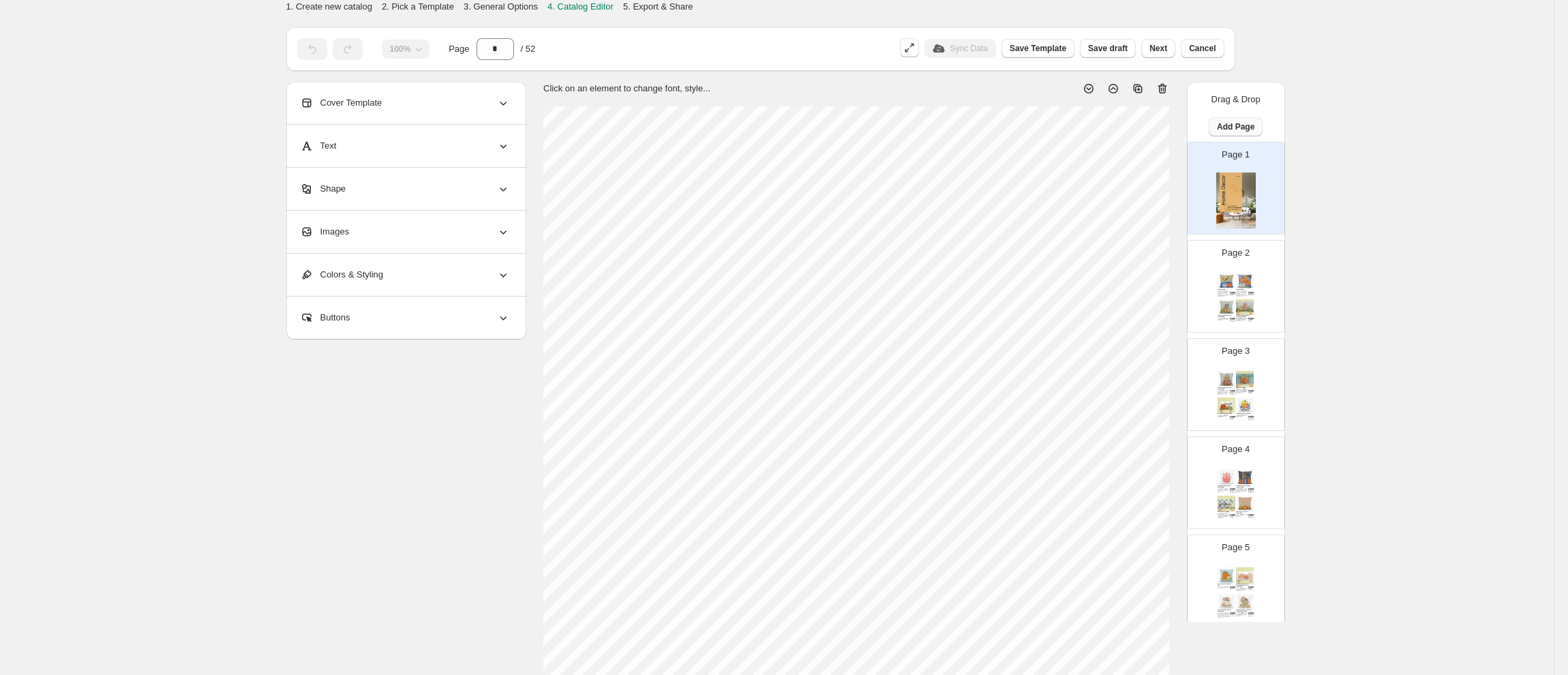 click on "Add Page" at bounding box center (1235, 127) 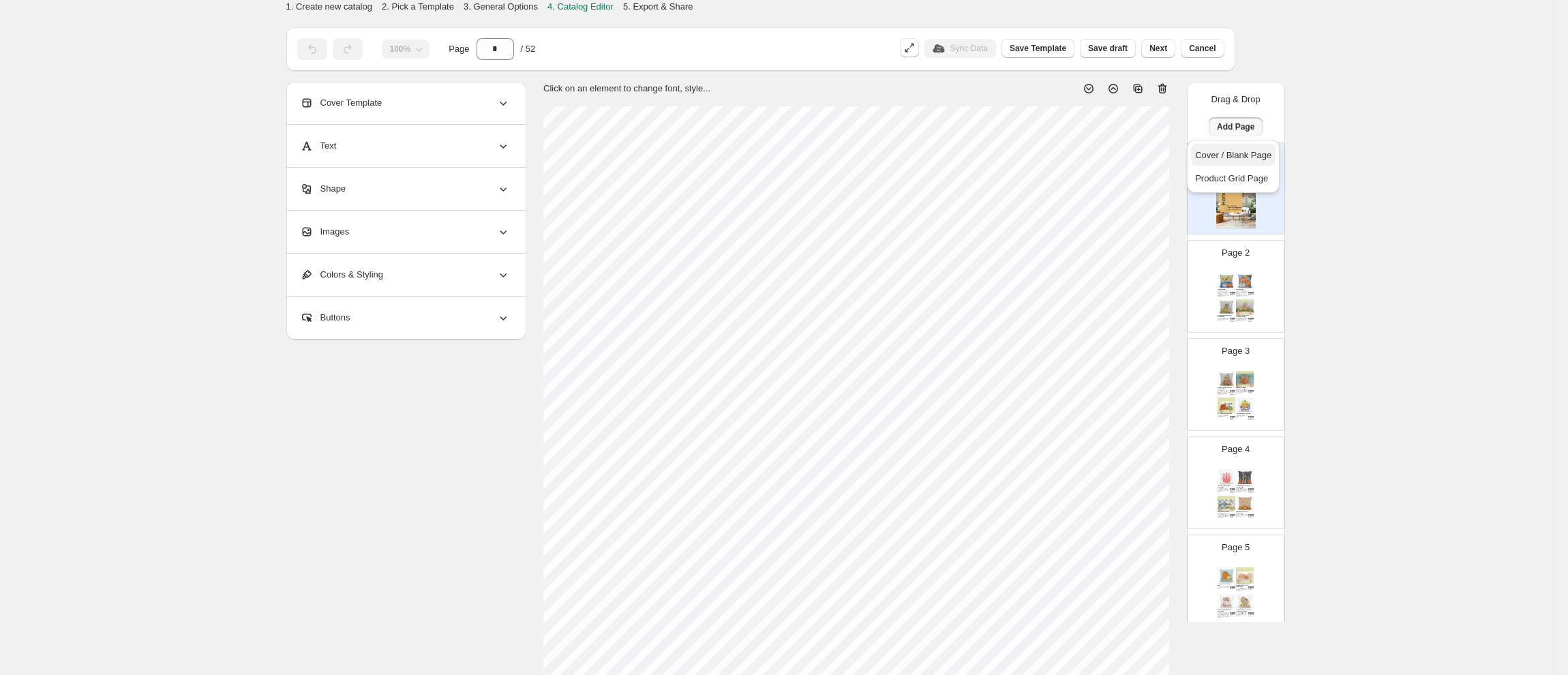 click on "Cover / Blank Page" at bounding box center (1233, 155) 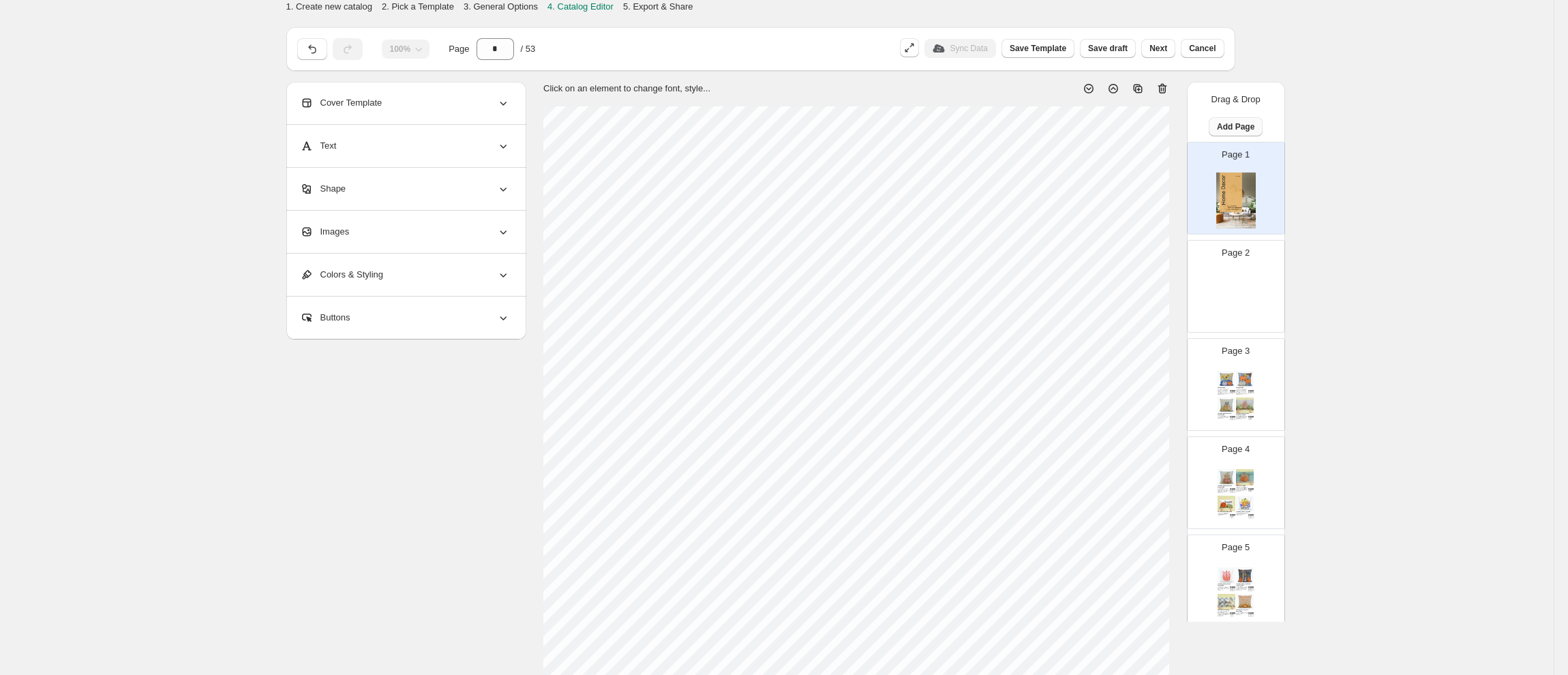 click on "Add Page" at bounding box center [1235, 127] 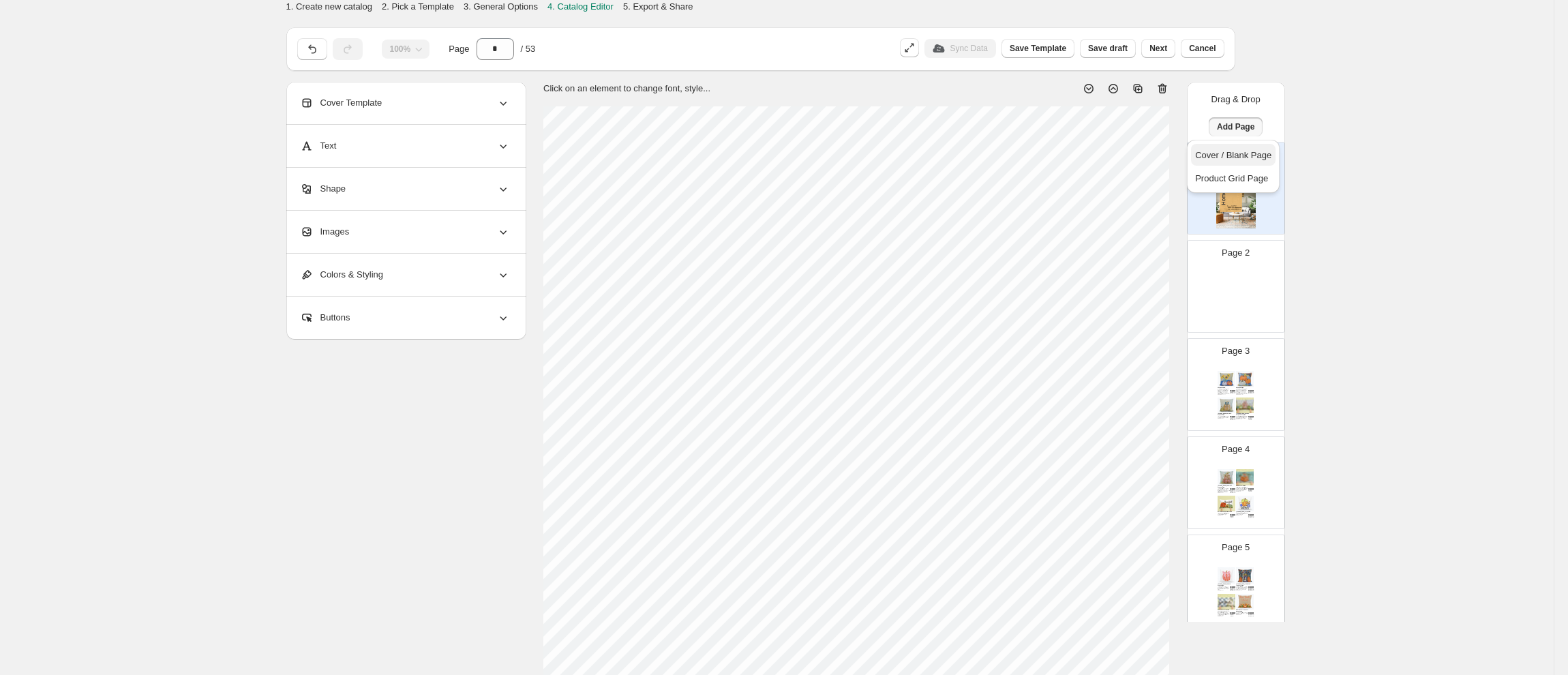 click on "Cover / Blank Page" at bounding box center (1233, 155) 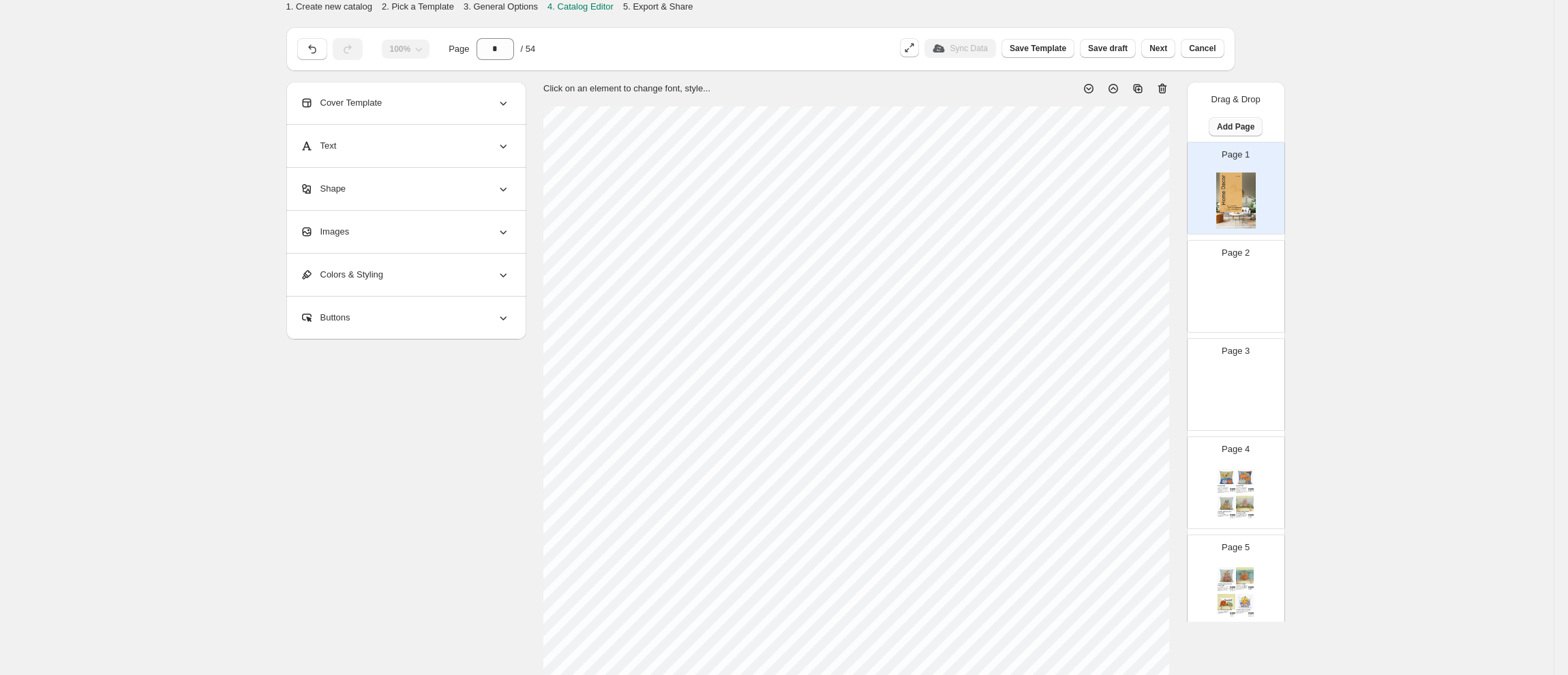 click on "Add Page" at bounding box center (1235, 127) 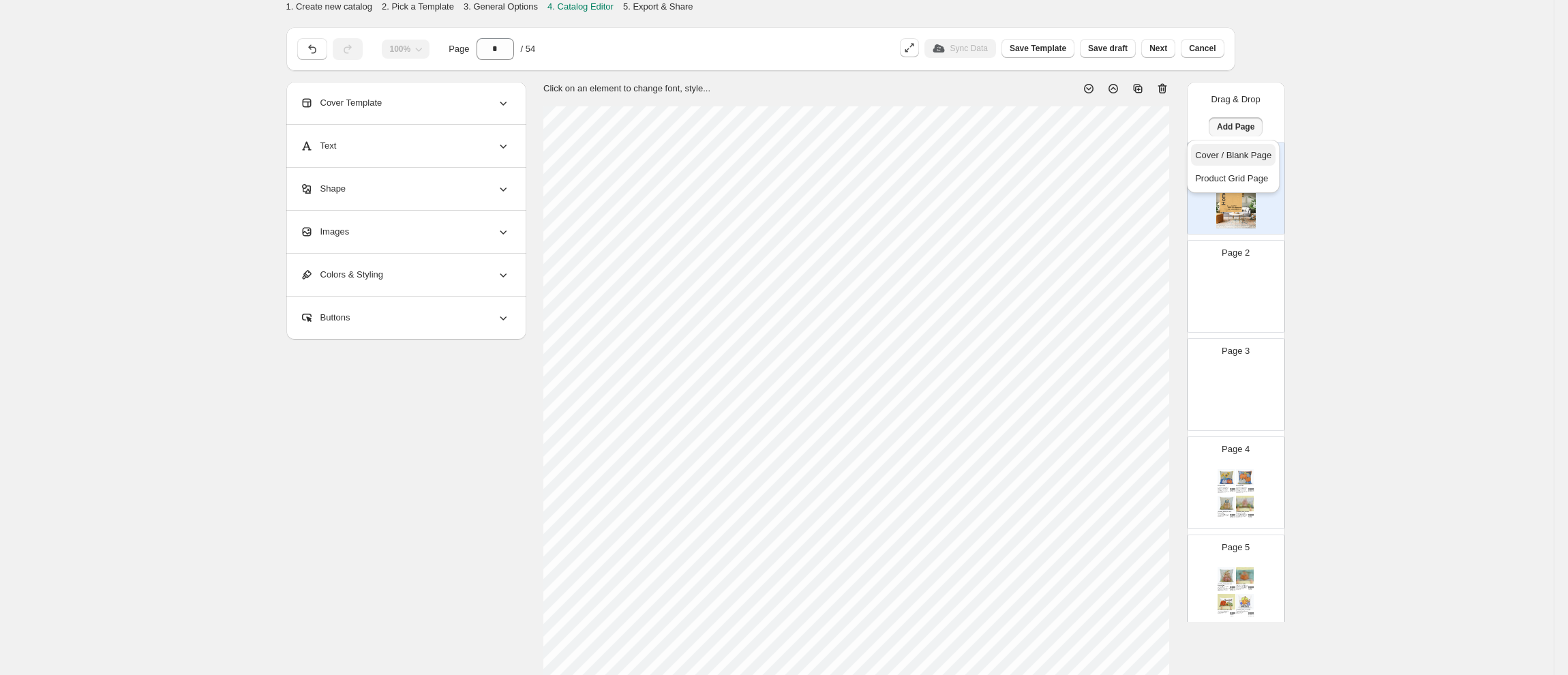 click on "Cover / Blank Page" at bounding box center (1233, 155) 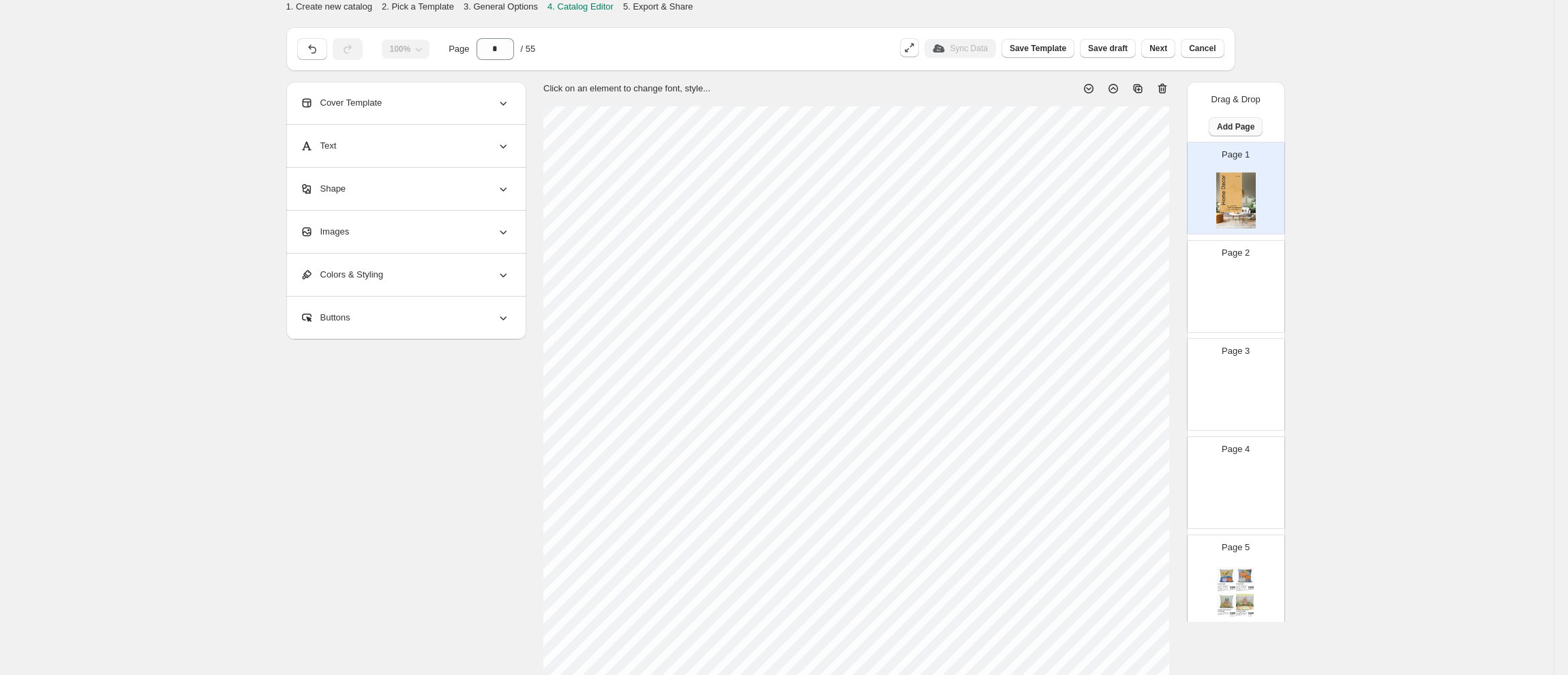 click on "Add Page" at bounding box center (1235, 127) 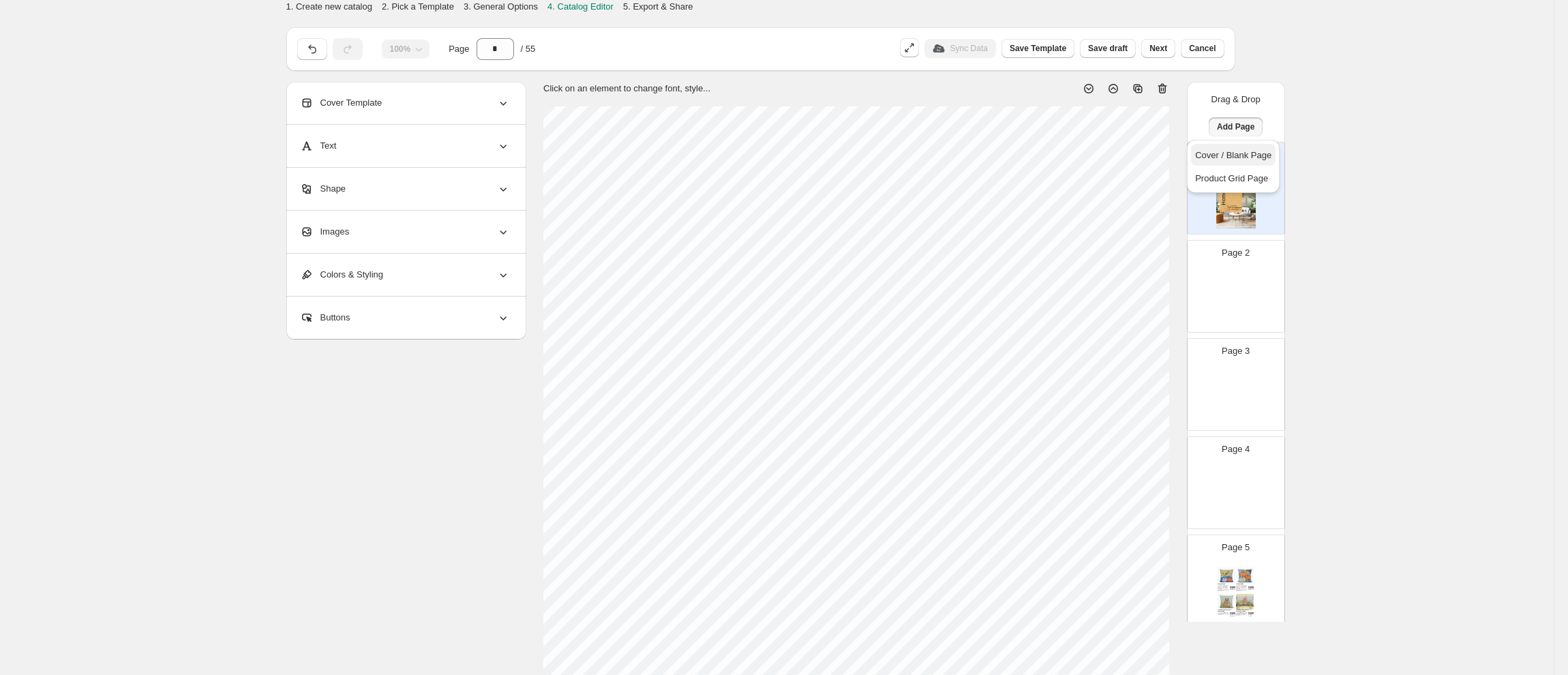 click on "Cover / Blank Page" at bounding box center (1233, 155) 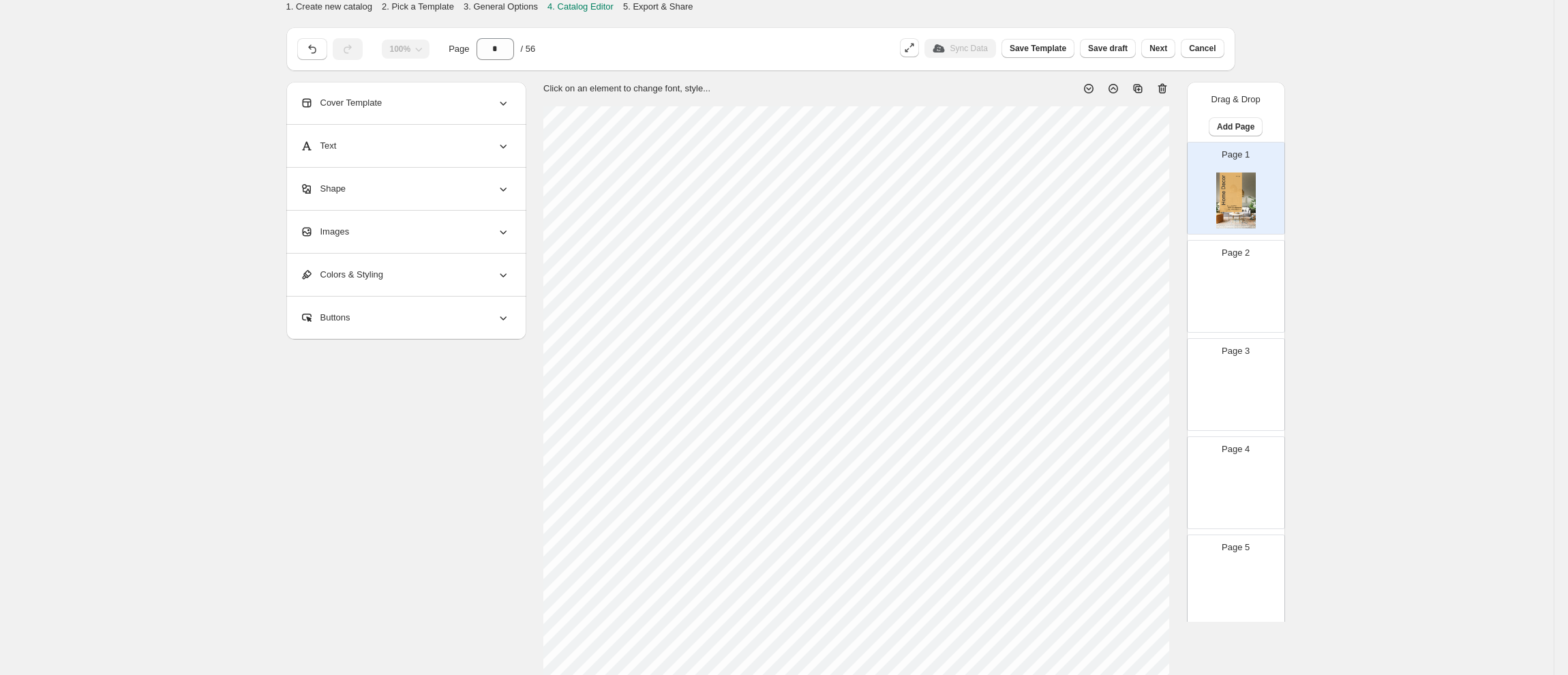 click at bounding box center [1236, 299] 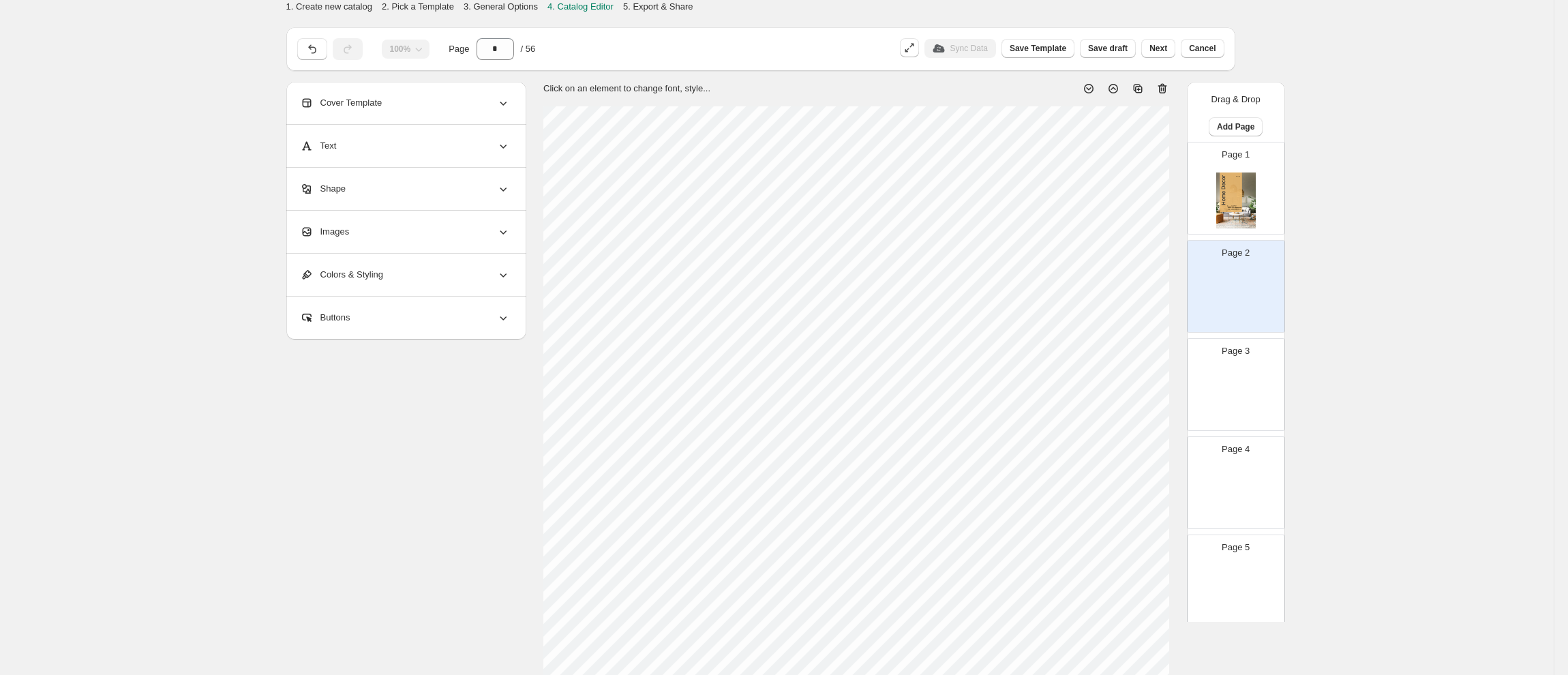 click at bounding box center [1236, 299] 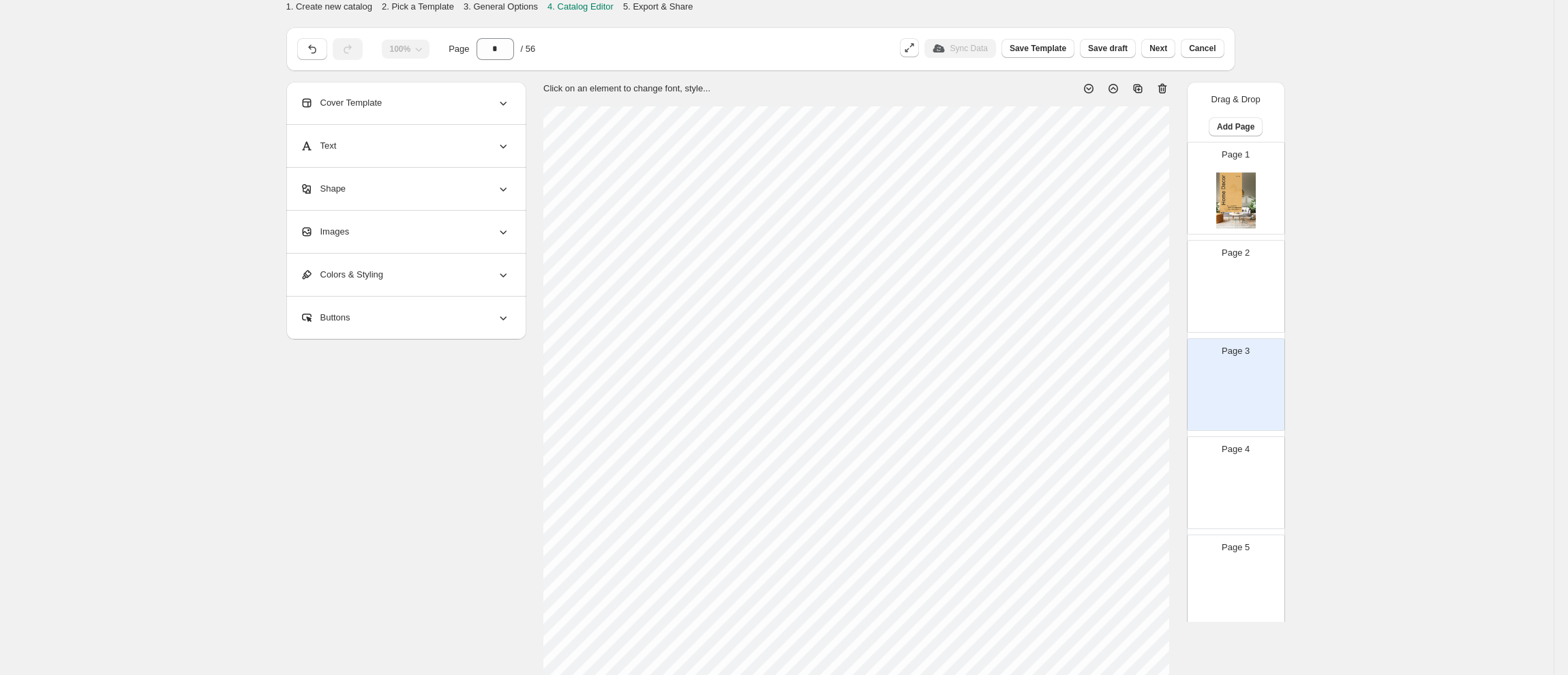 click at bounding box center [1236, 397] 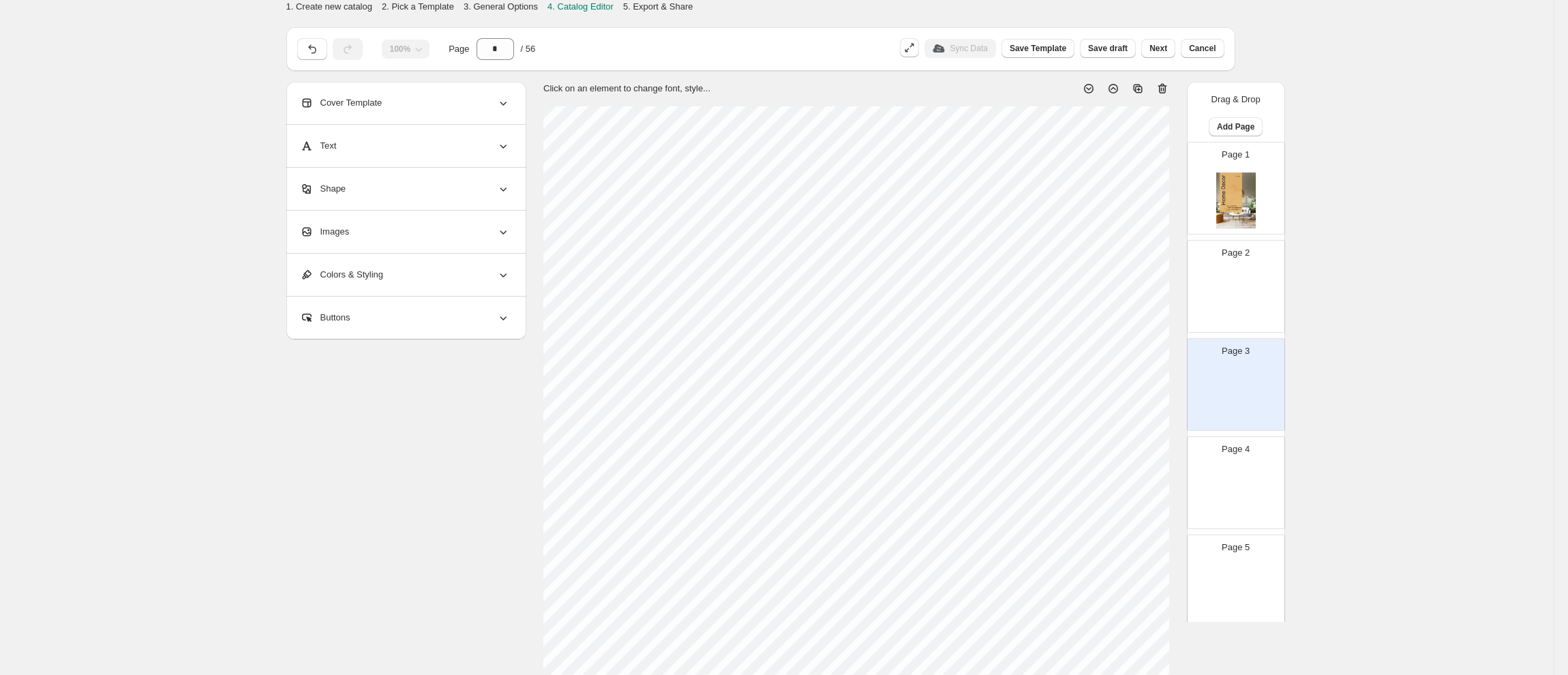 click 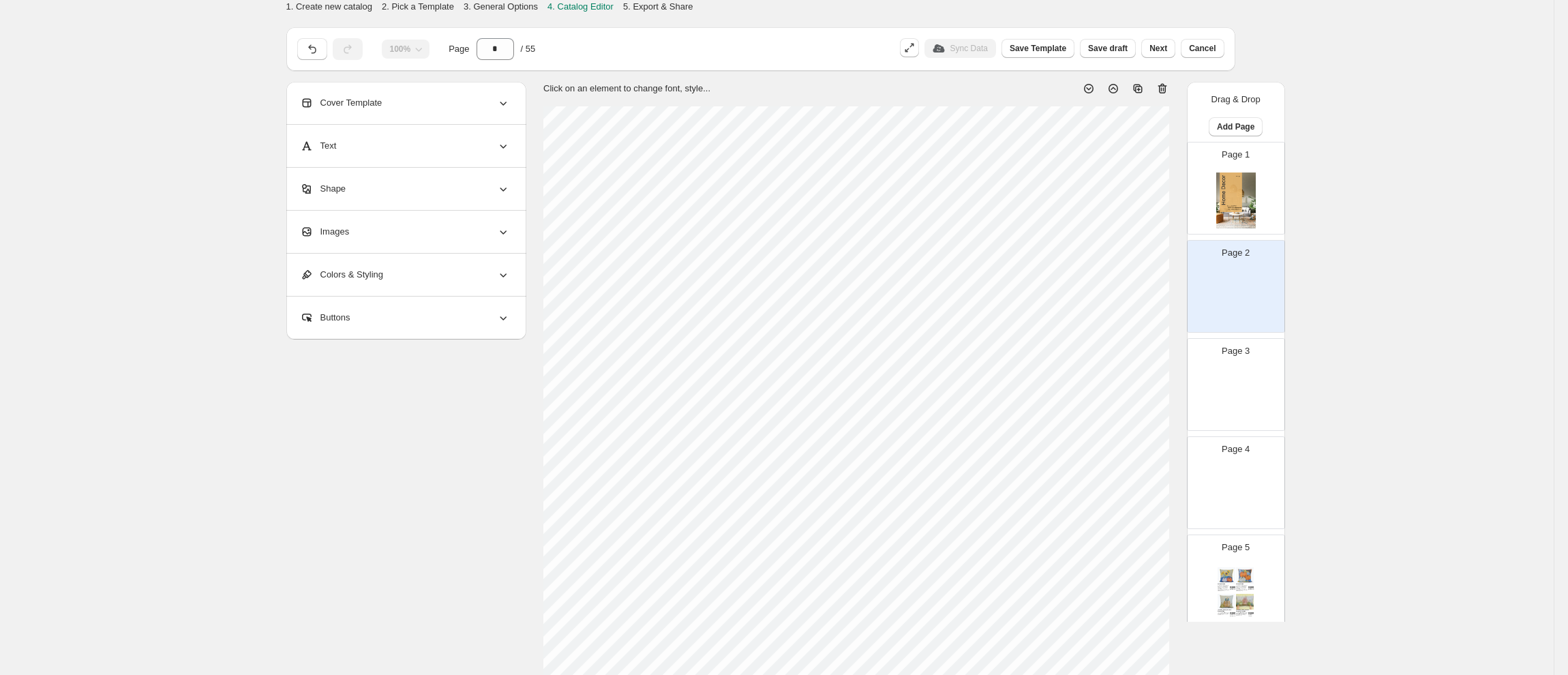 click 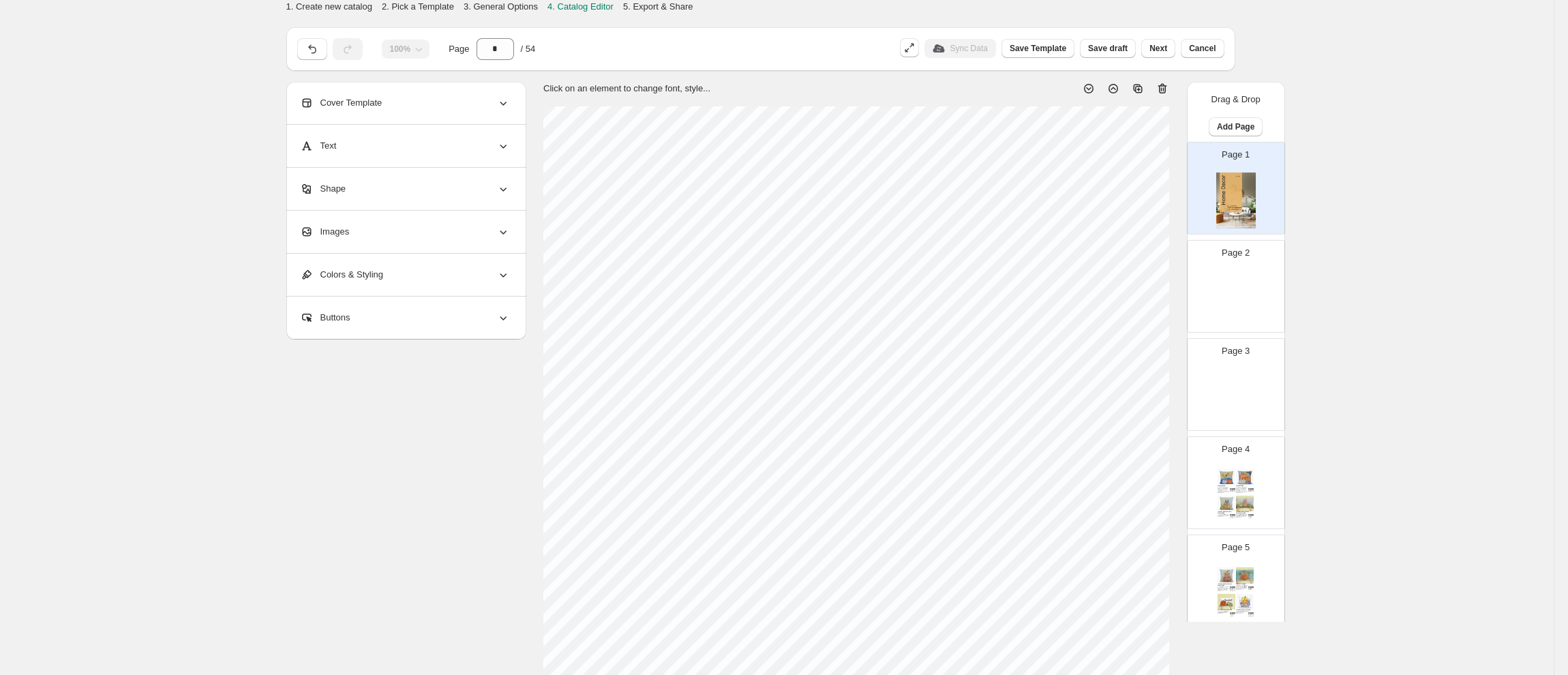 click at bounding box center (1236, 299) 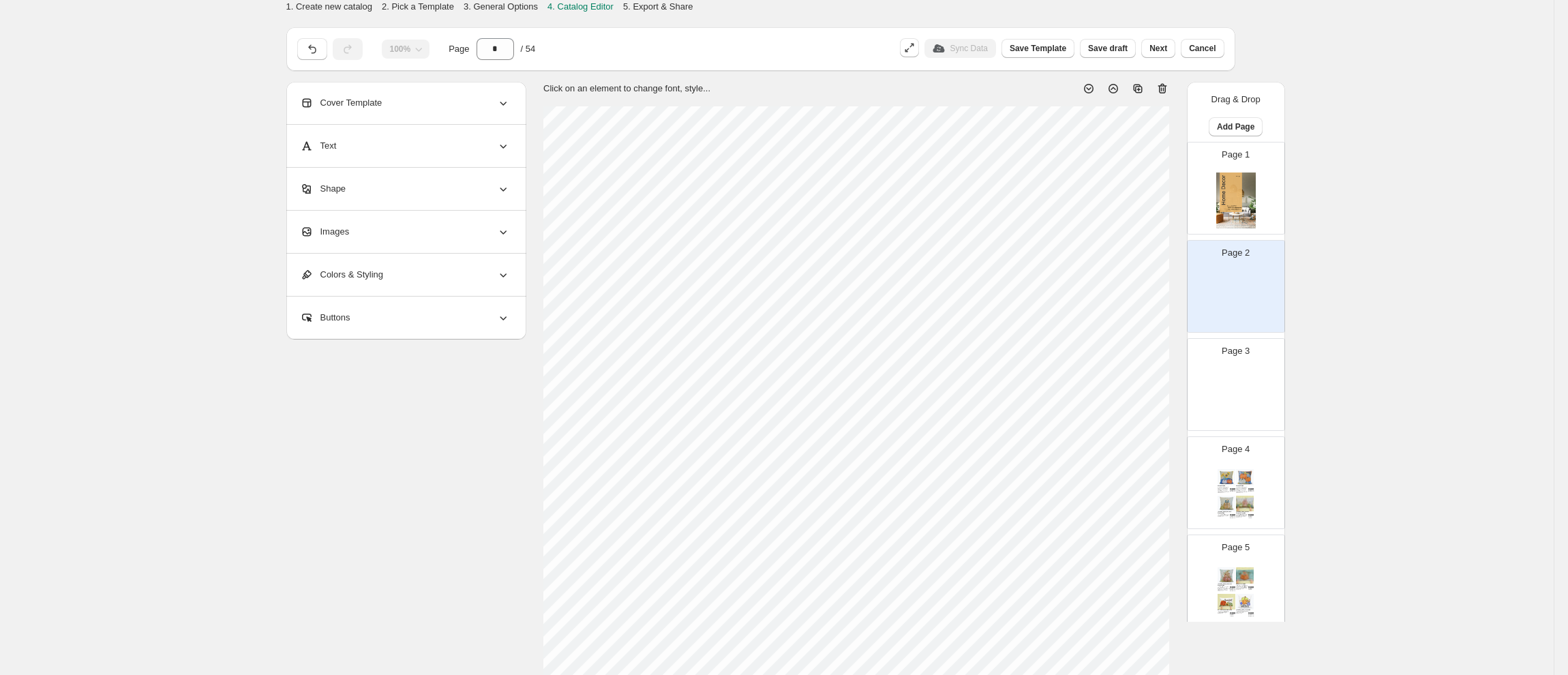 click 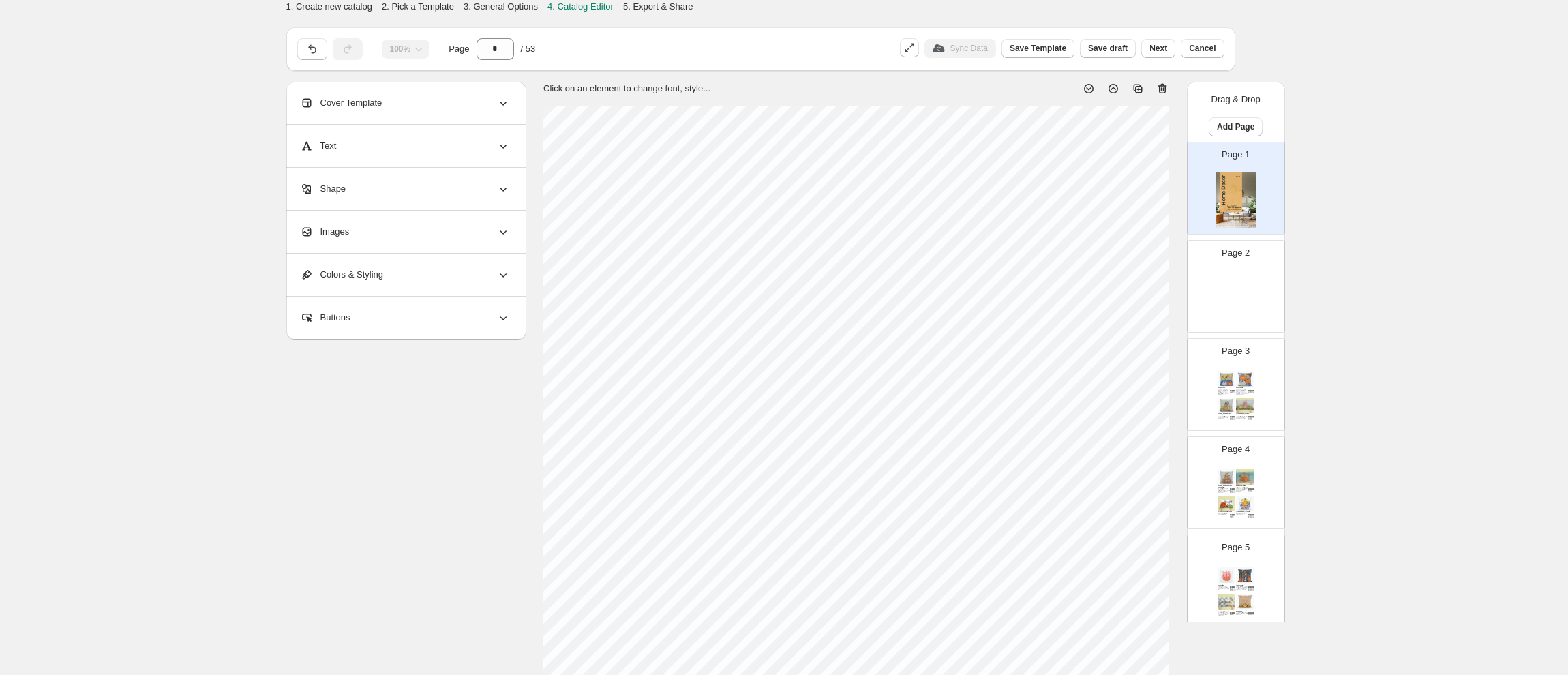 click at bounding box center [1236, 299] 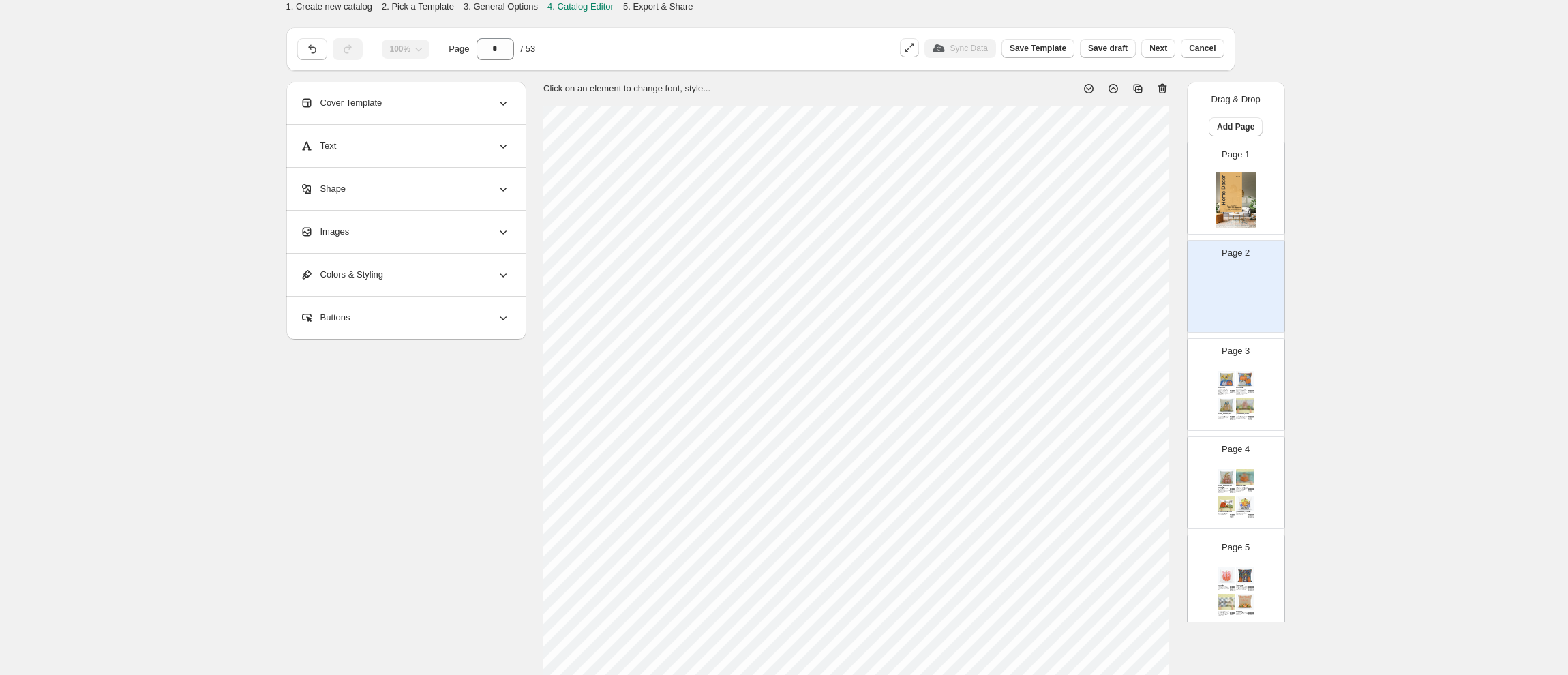 click 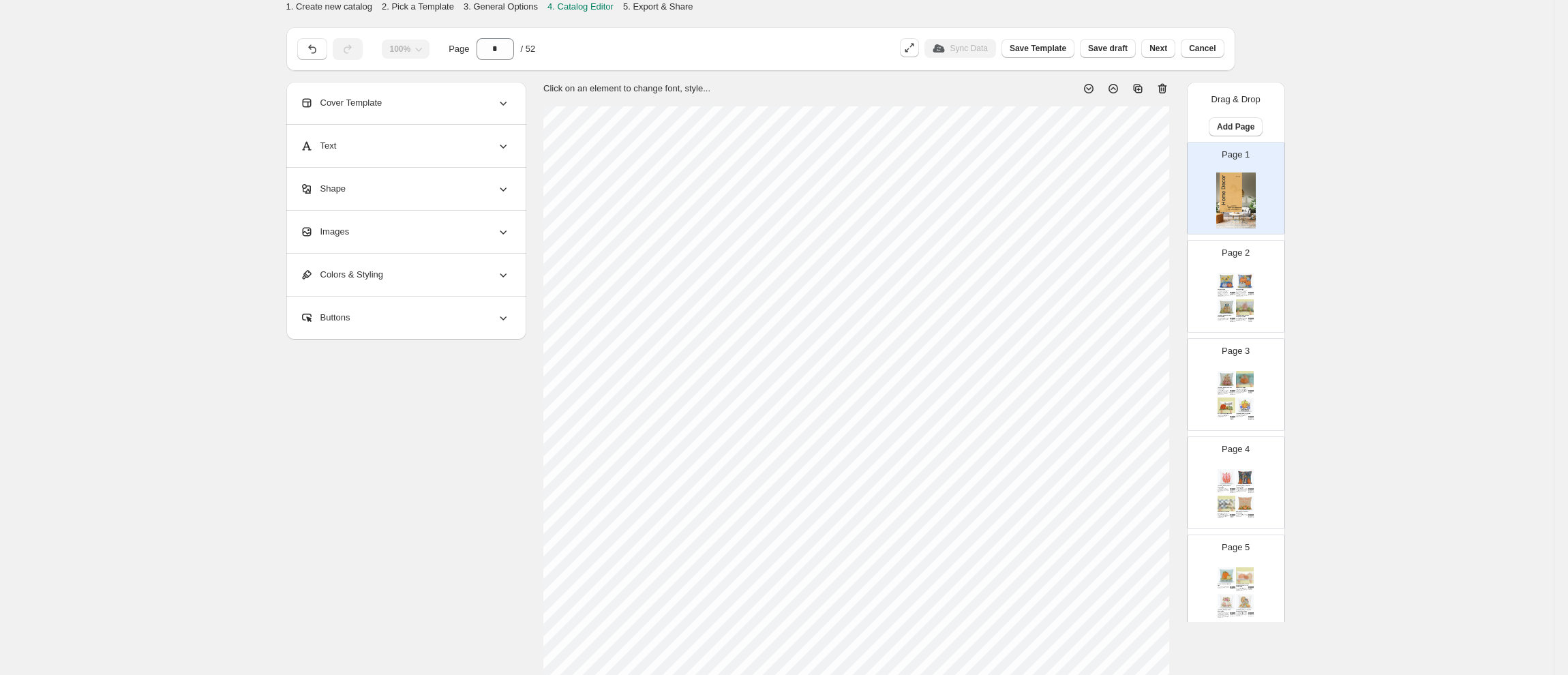 click on "**********" at bounding box center (777, 486) 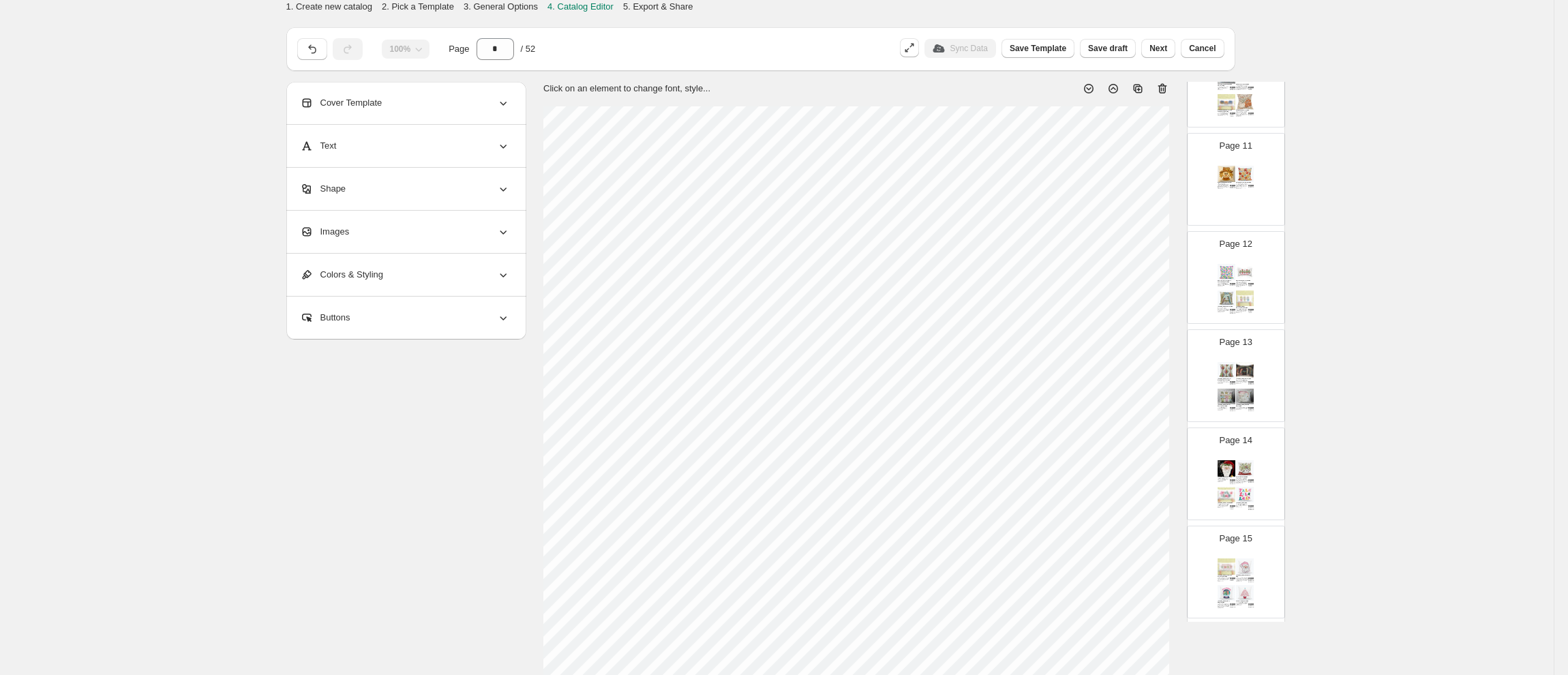 scroll, scrollTop: 0, scrollLeft: 0, axis: both 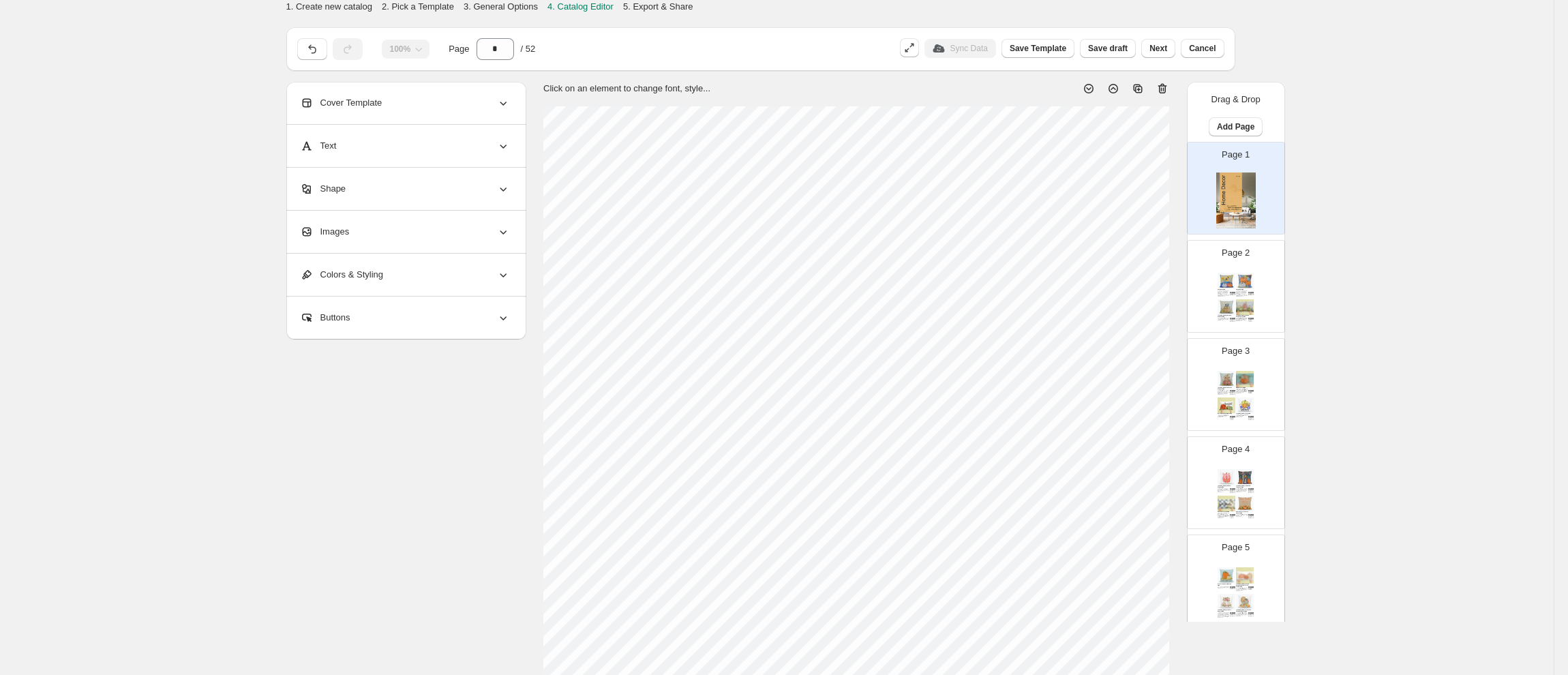 click on "Cover Template" at bounding box center (341, 103) 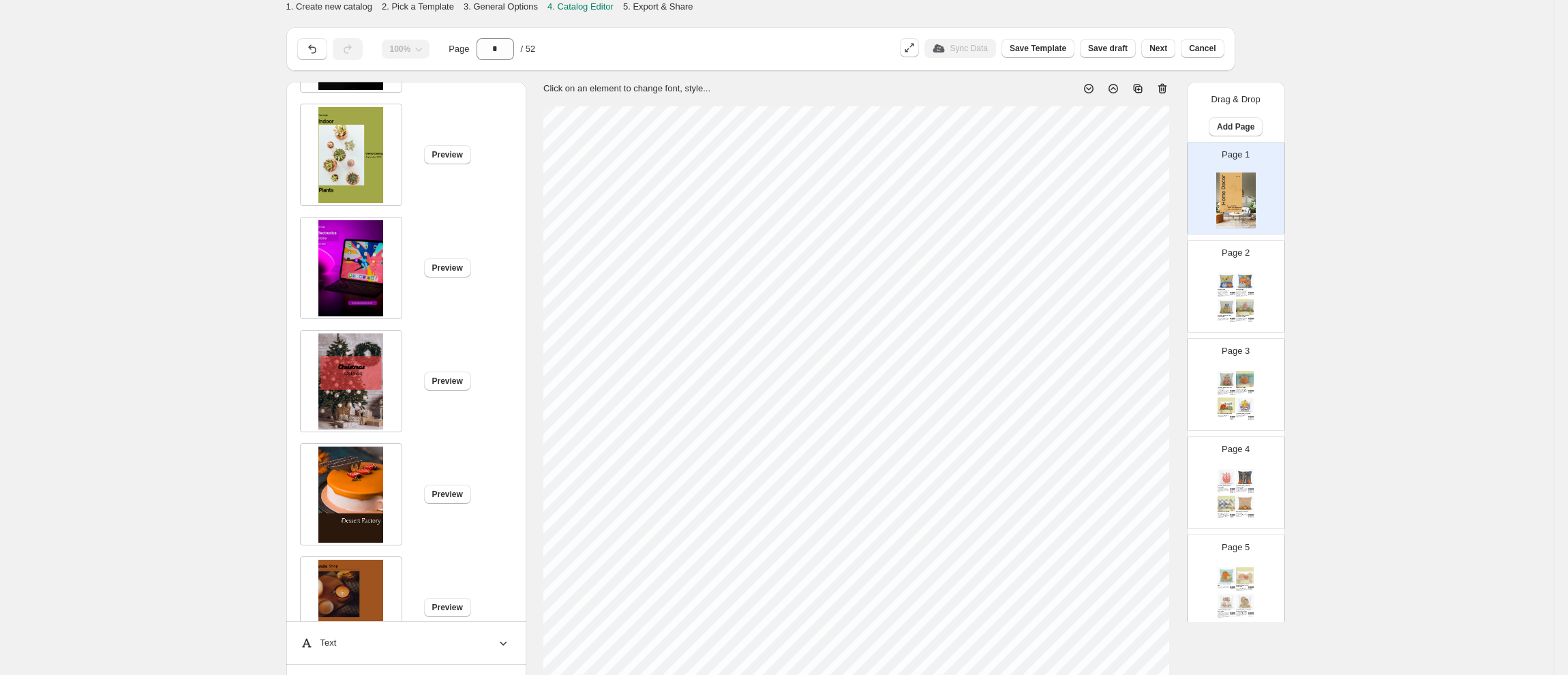 scroll, scrollTop: 2562, scrollLeft: 0, axis: vertical 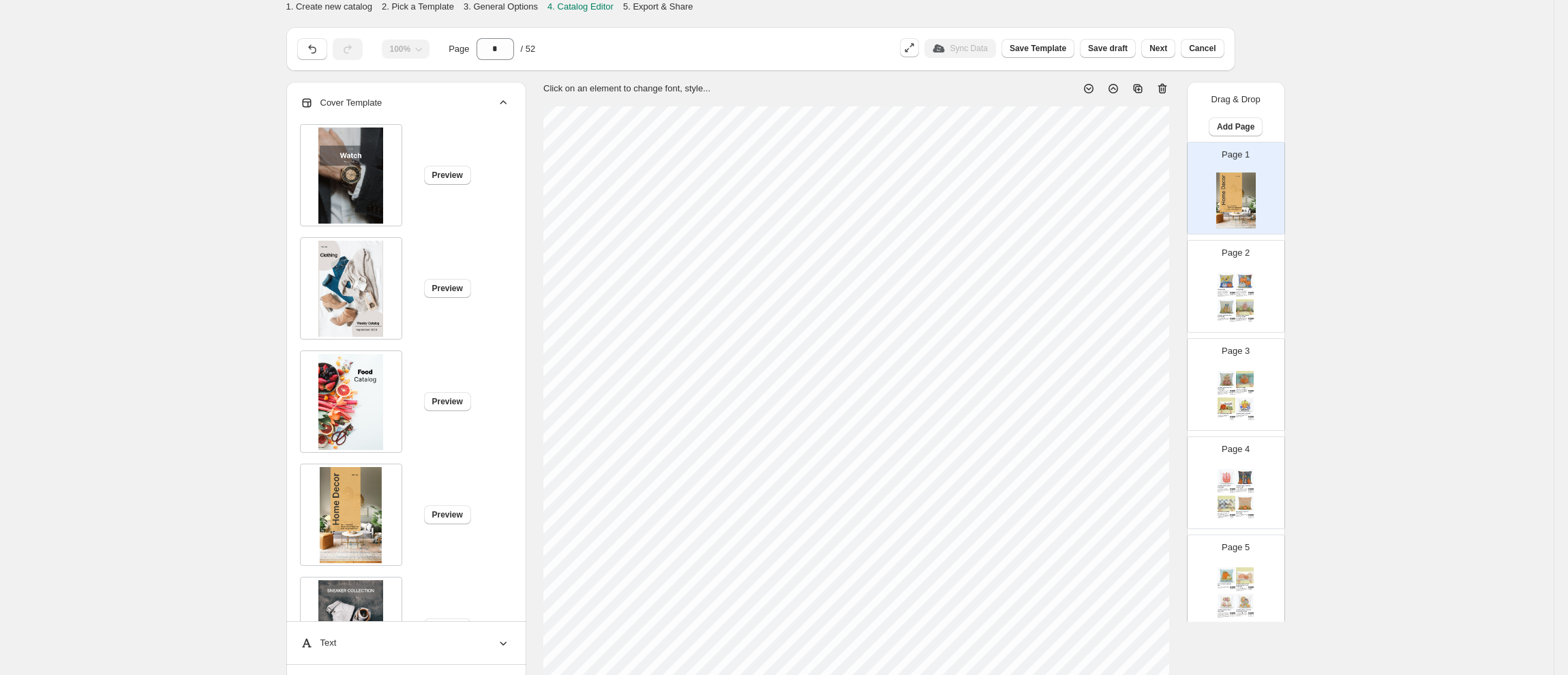 click on "**********" at bounding box center [777, 486] 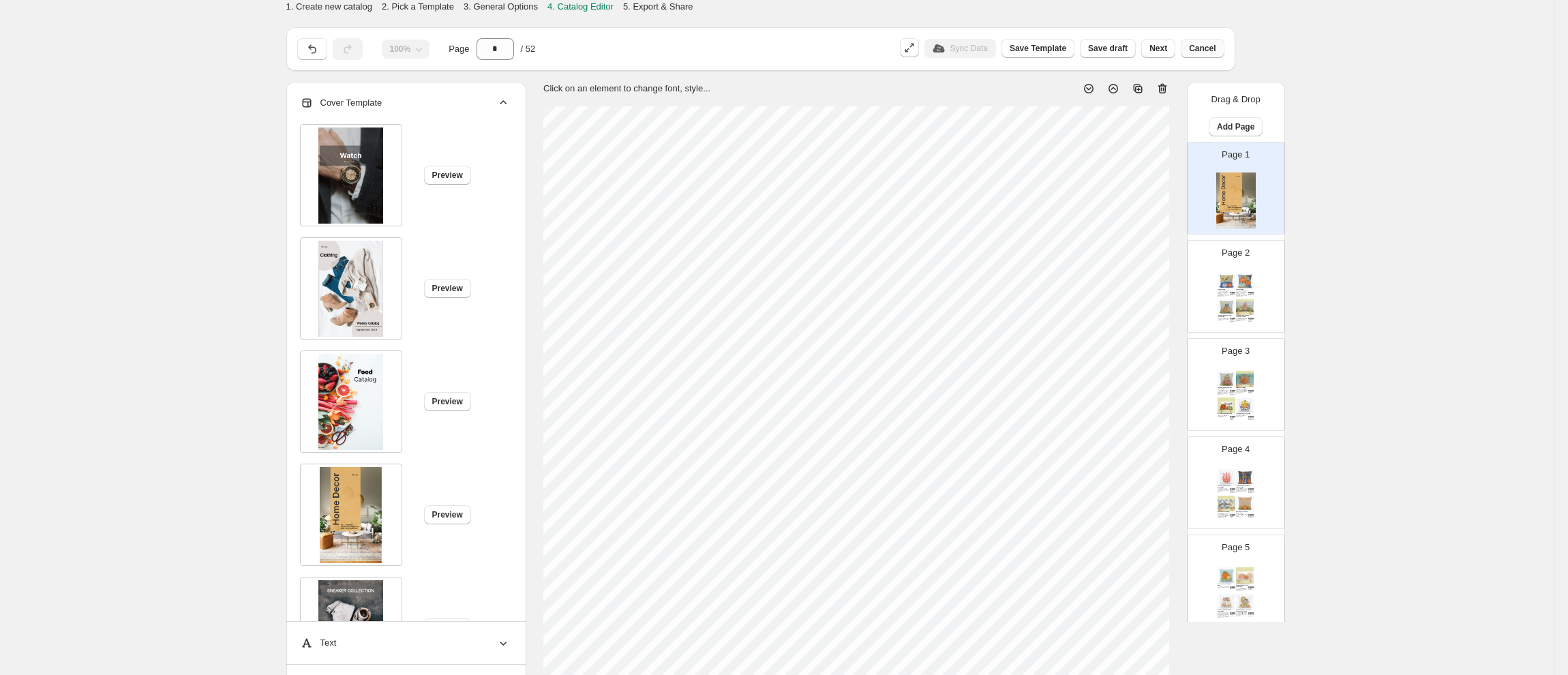 click on "Cancel" at bounding box center [1202, 48] 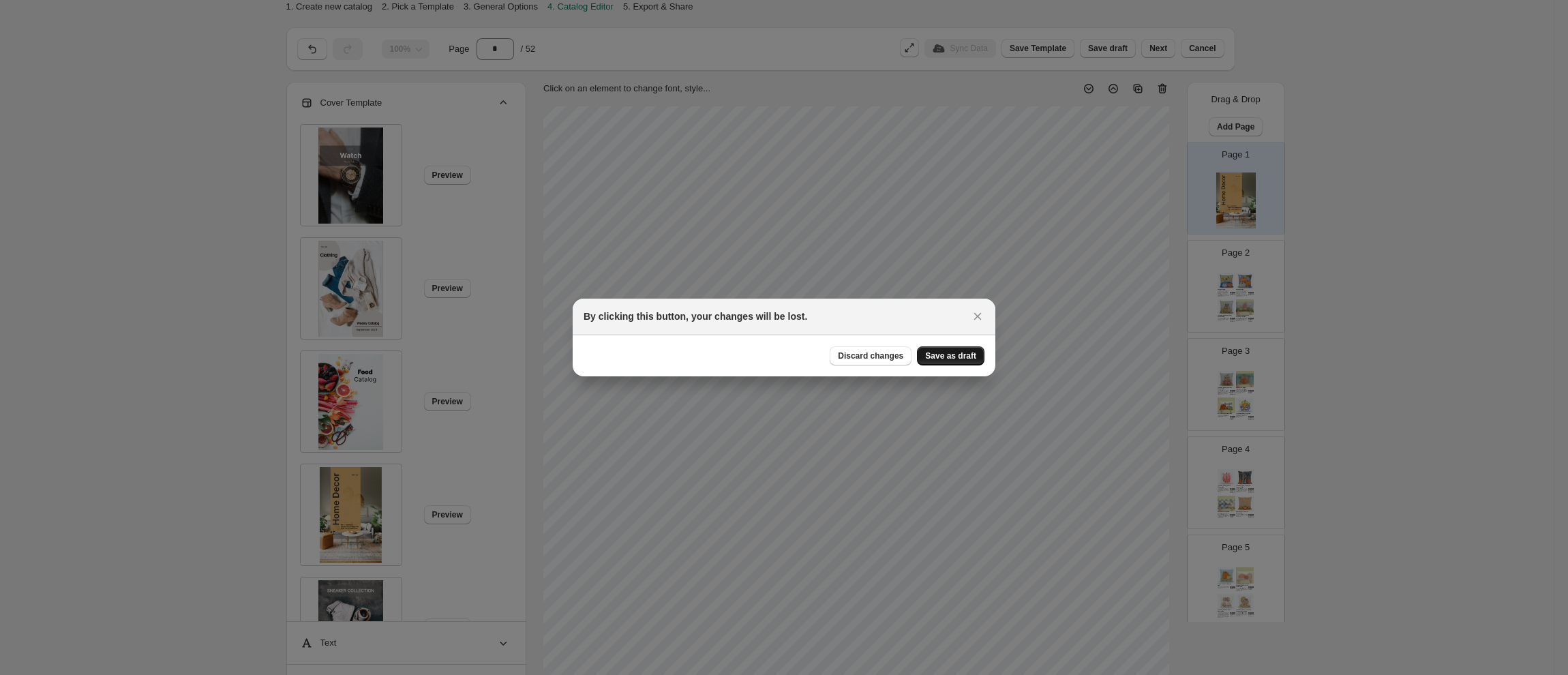 click on "Save as draft" at bounding box center (950, 356) 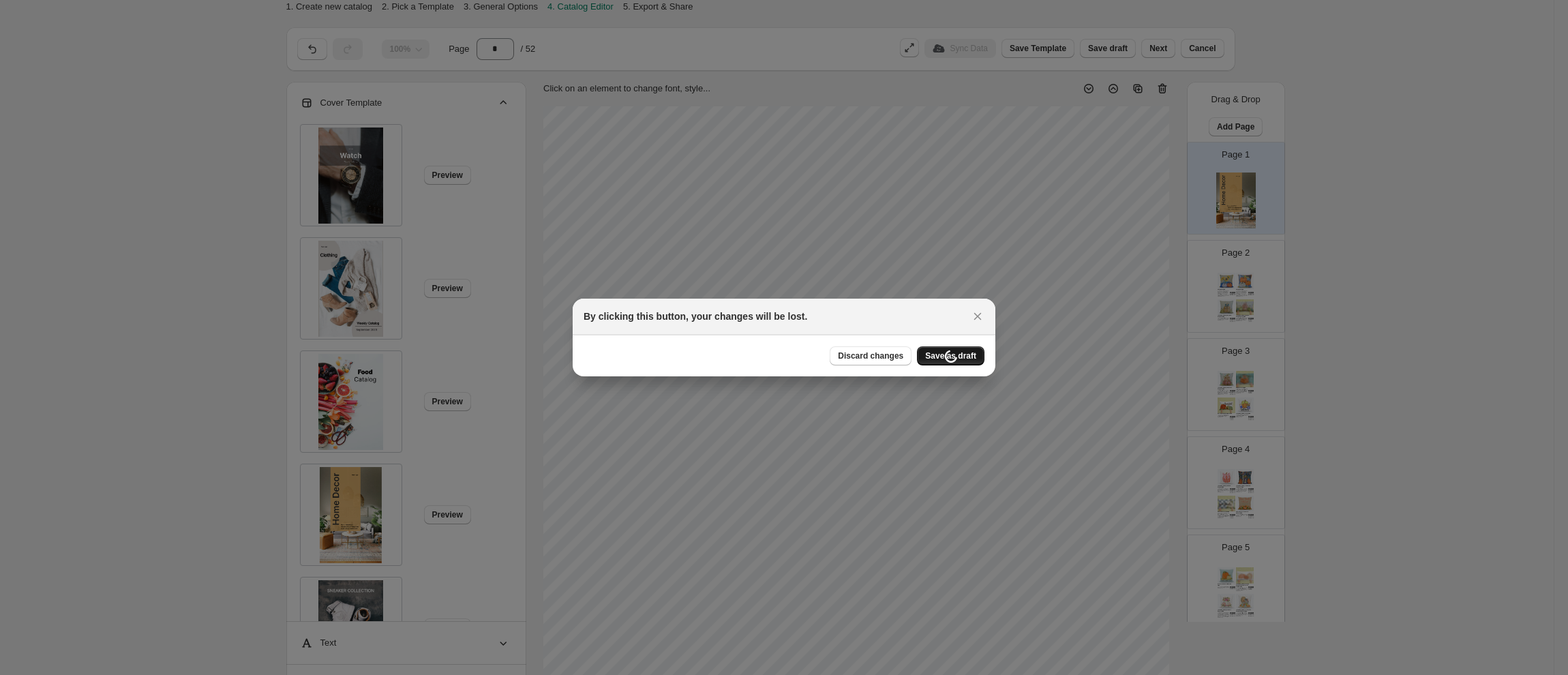 click on "Discard changes Save as draft" at bounding box center [907, 356] 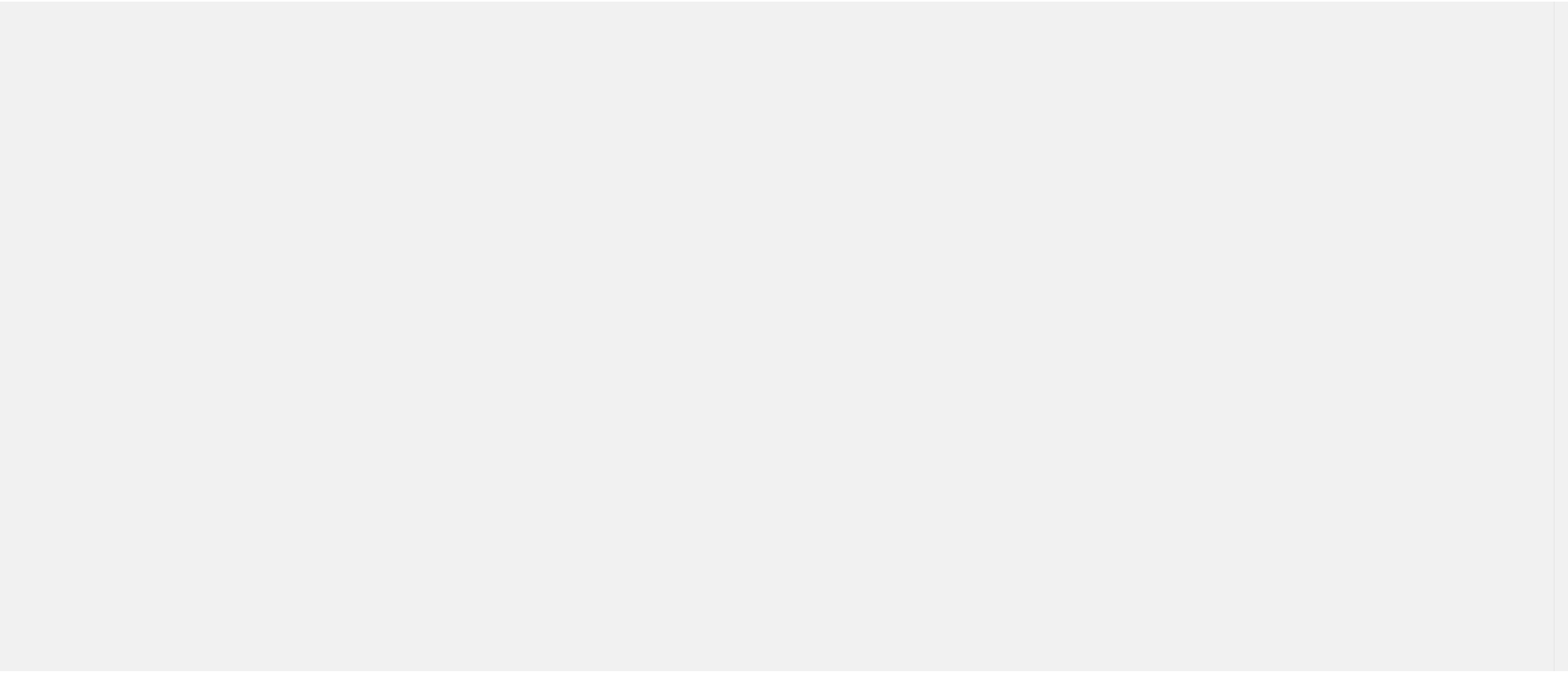scroll, scrollTop: 0, scrollLeft: 0, axis: both 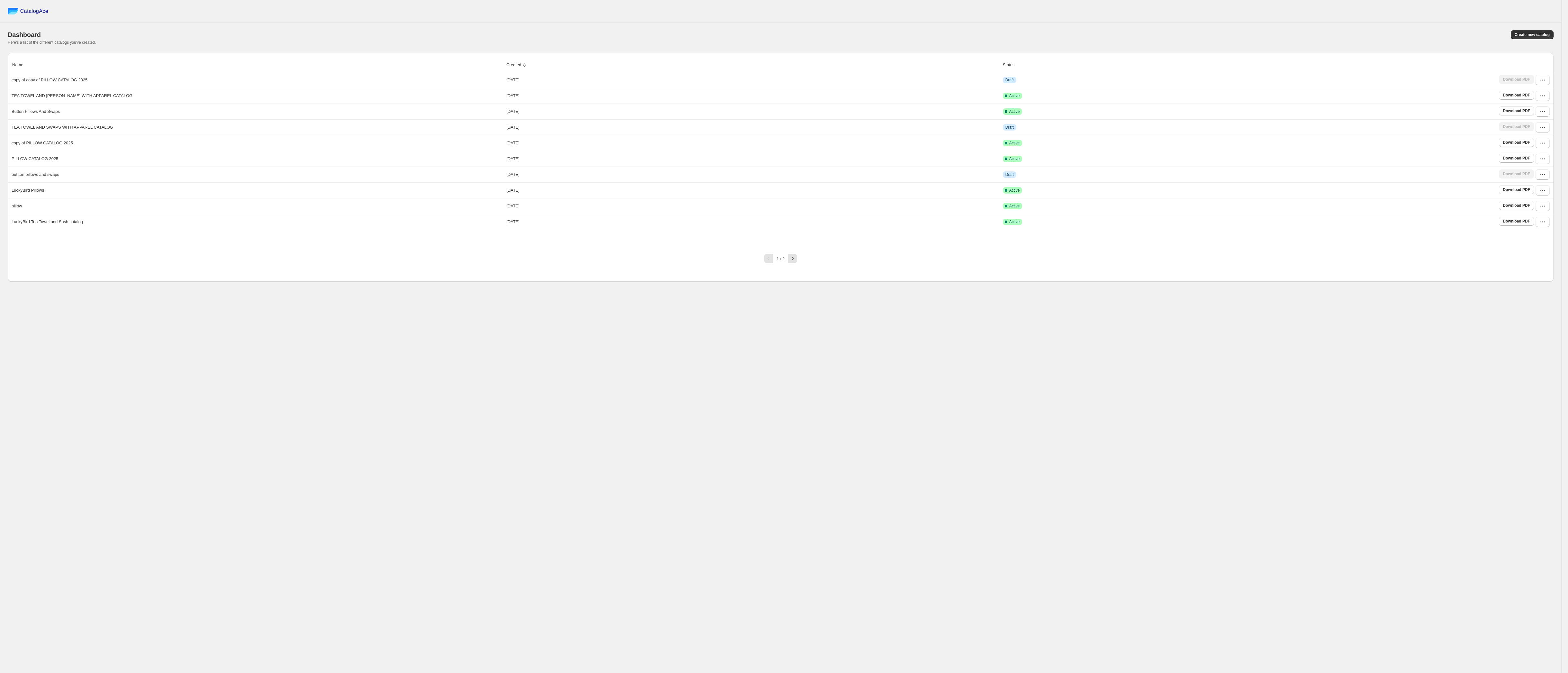 click on "CatalogAce Dashboard Create new catalog Here's a list of the different catalogs you've created. Name Created Status copy of copy of PILLOW CATALOG 2025 [DATE] Draft Download PDF TEA TOWEL  AND SASHES WITH APPAREL CATALOG [DATE] Active Download PDF Button Pillows And Swaps [DATE] Active Download PDF TEA TOWEL  AND SWAPS WITH APPAREL CATALOG [DATE] Draft Download PDF copy of PILLOW CATALOG 2025 [DATE] Active Download PDF PILLOW CATALOG 2025 [DATE] Active Download PDF buttton pillows and swaps [DATE] Draft Download PDF LuckyBird Pillows [DATE] Active Download PDF pillow [DATE] Active Download PDF LuckyBird Tea Towel and Sash catalog [DATE] Active Download PDF 1 / 2 Billing Help Center Get Support Suggestion box" at bounding box center [780, 336] 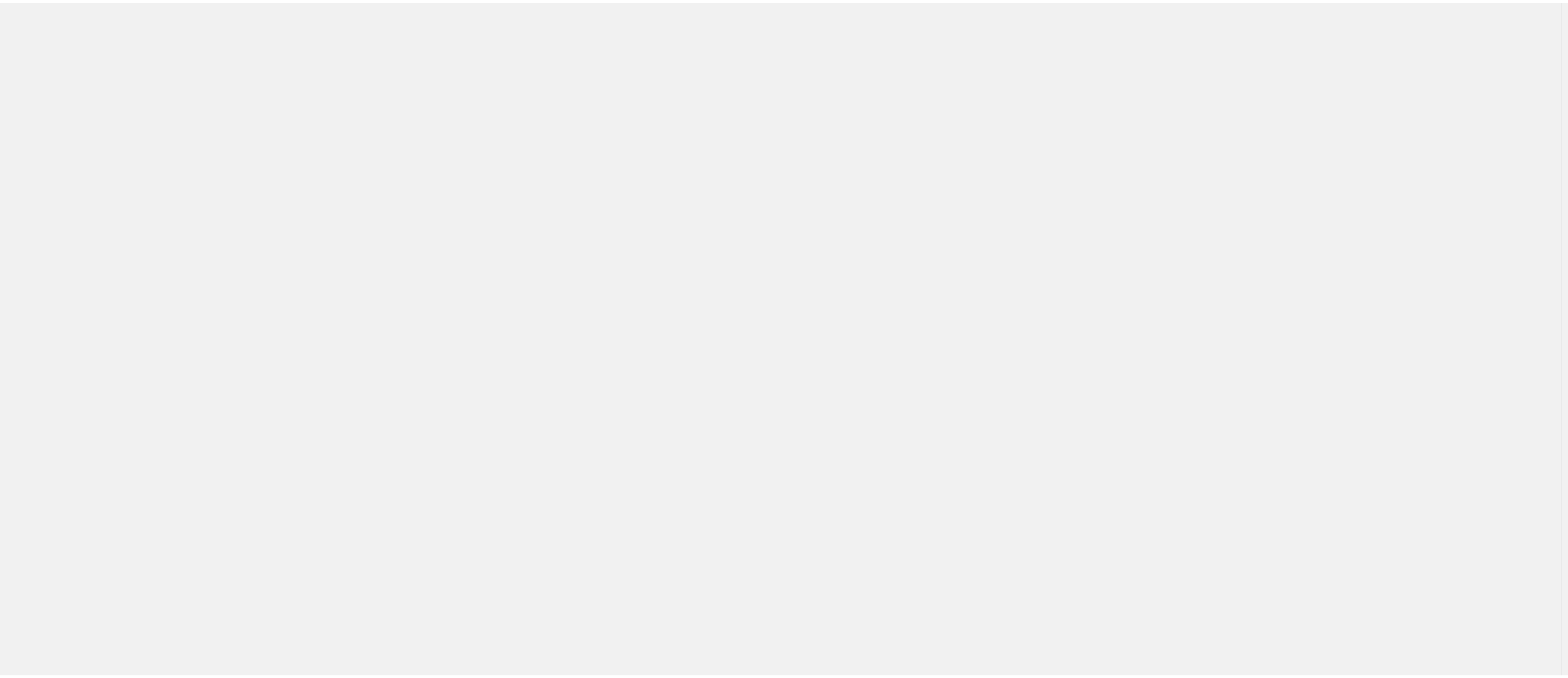 scroll, scrollTop: 0, scrollLeft: 0, axis: both 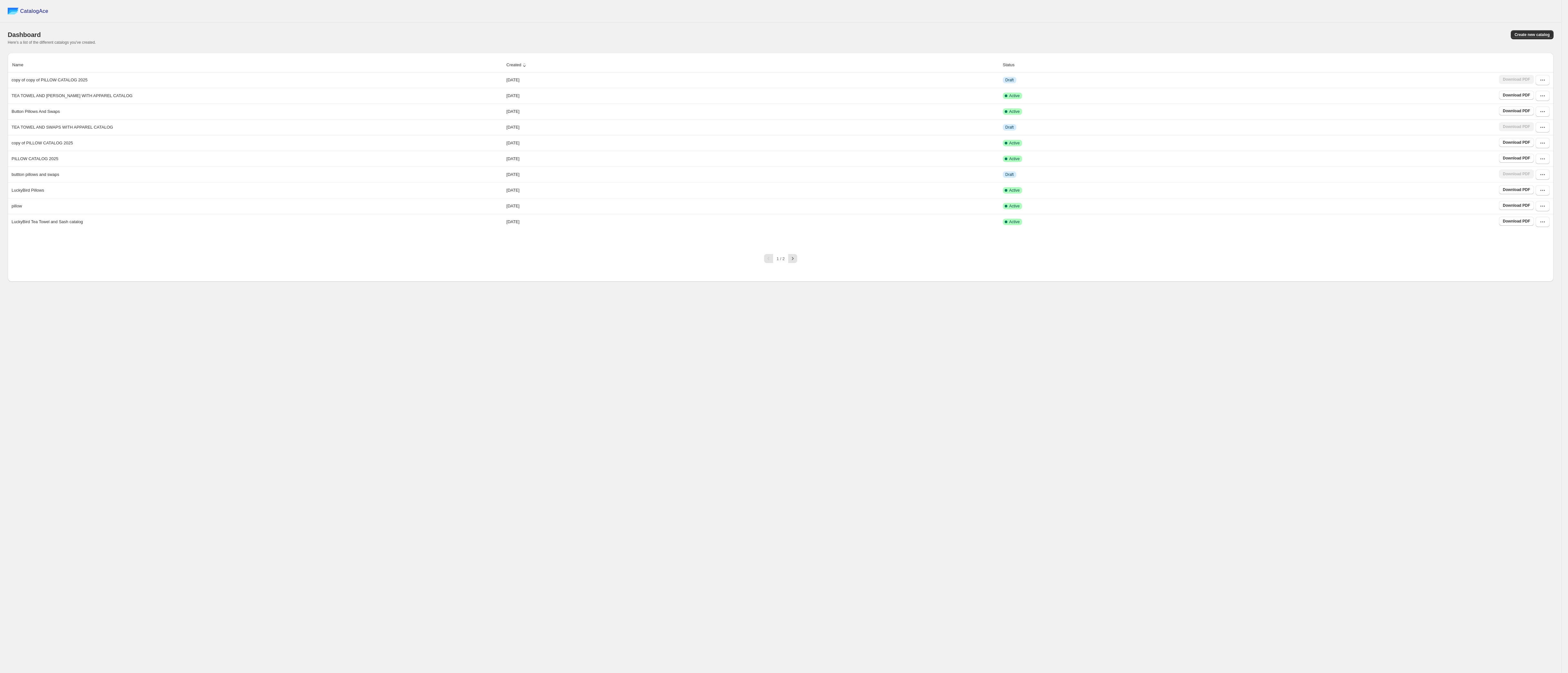 click on "CatalogAce Dashboard Create new catalog Here's a list of the different catalogs you've created. Name Created Status copy of copy of PILLOW CATALOG 2025 [DATE] Draft Download PDF TEA TOWEL  AND SASHES WITH APPAREL CATALOG [DATE] Active Download PDF Button Pillows And Swaps [DATE] Active Download PDF TEA TOWEL  AND SWAPS WITH APPAREL CATALOG [DATE] Draft Download PDF copy of PILLOW CATALOG 2025 [DATE] Active Download PDF PILLOW CATALOG 2025 [DATE] Active Download PDF buttton pillows and swaps [DATE] Draft Download PDF LuckyBird Pillows [DATE] Active Download PDF pillow [DATE] Active Download PDF LuckyBird Tea Towel and Sash catalog [DATE] Active Download PDF 1 / 2 Billing Help Center Get Support Suggestion box" at bounding box center (780, 336) 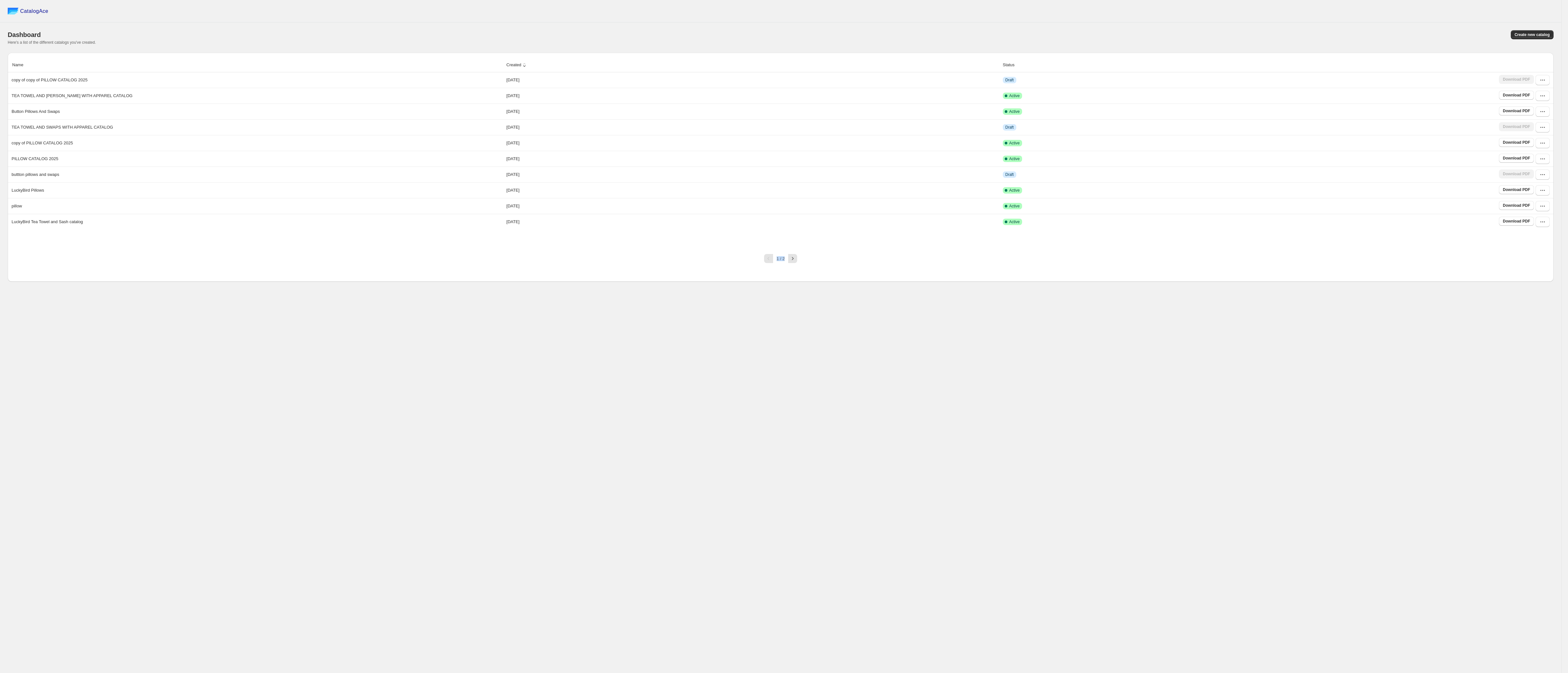 drag, startPoint x: 743, startPoint y: 354, endPoint x: 995, endPoint y: 373, distance: 252.71525 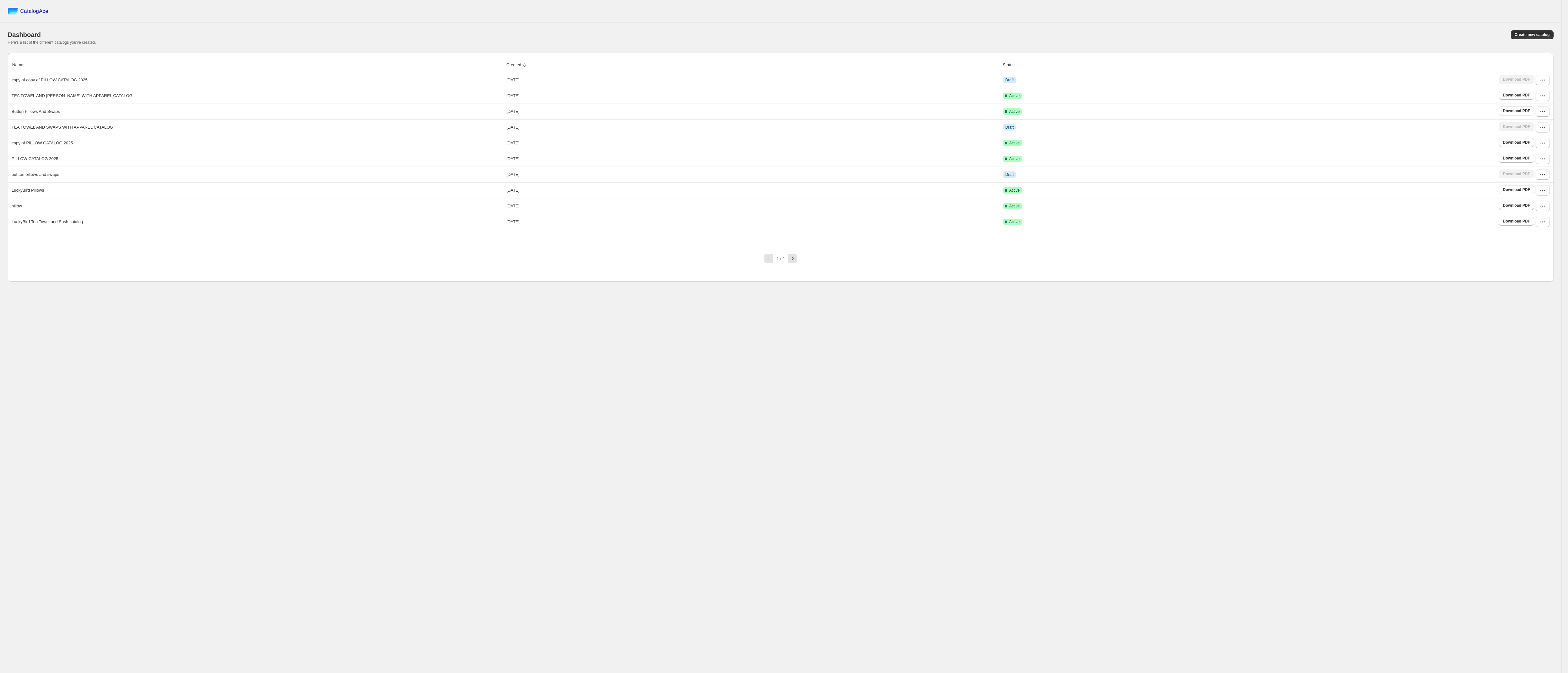 click on "CatalogAce Dashboard Create new catalog Here's a list of the different catalogs you've created. Name Created Status copy of copy of PILLOW CATALOG 2025 [DATE] Draft Download PDF TEA TOWEL  AND SASHES WITH APPAREL CATALOG [DATE] Active Download PDF Button Pillows And Swaps [DATE] Active Download PDF TEA TOWEL  AND SWAPS WITH APPAREL CATALOG [DATE] Draft Download PDF copy of PILLOW CATALOG 2025 [DATE] Active Download PDF PILLOW CATALOG 2025 [DATE] Active Download PDF buttton pillows and swaps [DATE] Draft Download PDF LuckyBird Pillows [DATE] Active Download PDF pillow [DATE] Active Download PDF LuckyBird Tea Towel and Sash catalog [DATE] Active Download PDF 1 / 2 Billing Help Center Get Support Suggestion box" at bounding box center [780, 336] 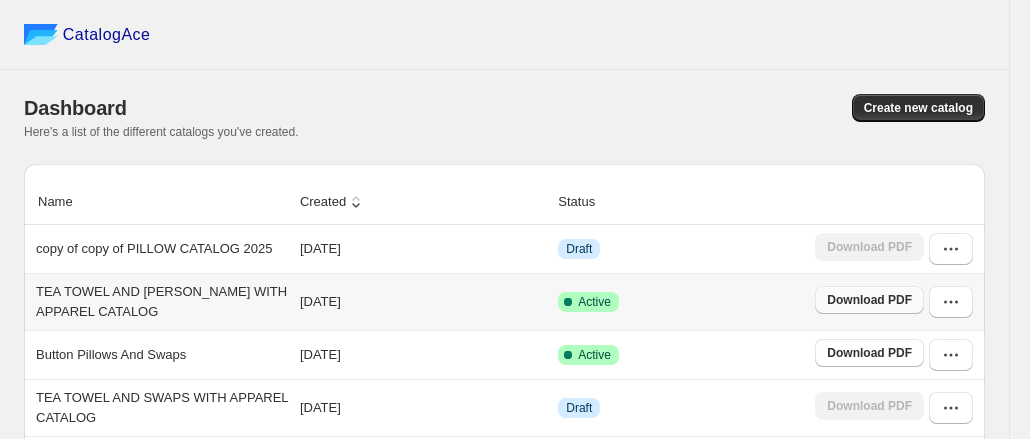 click on "Download PDF" at bounding box center [869, 300] 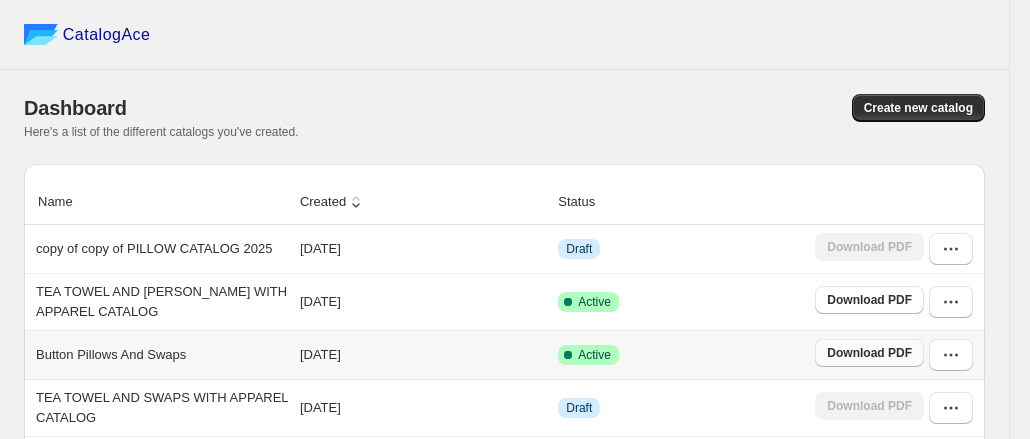 click on "Download PDF" at bounding box center (869, 353) 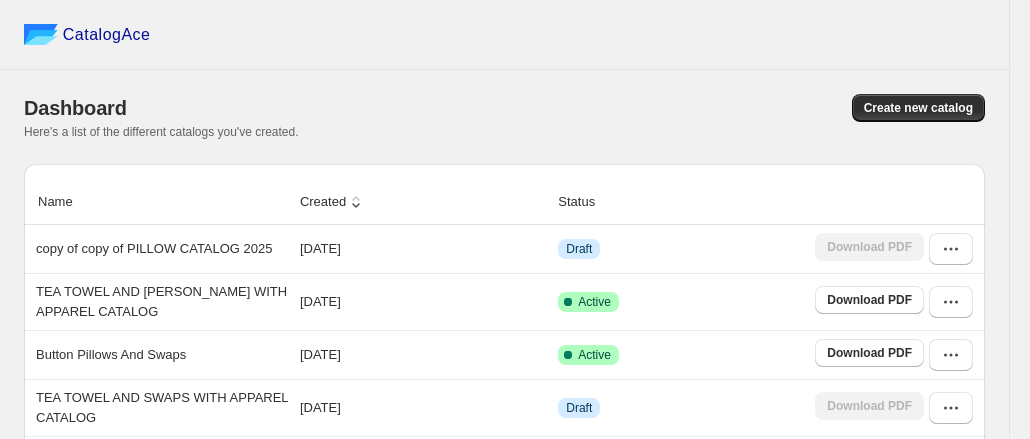 click on "CatalogAce" at bounding box center (504, 35) 